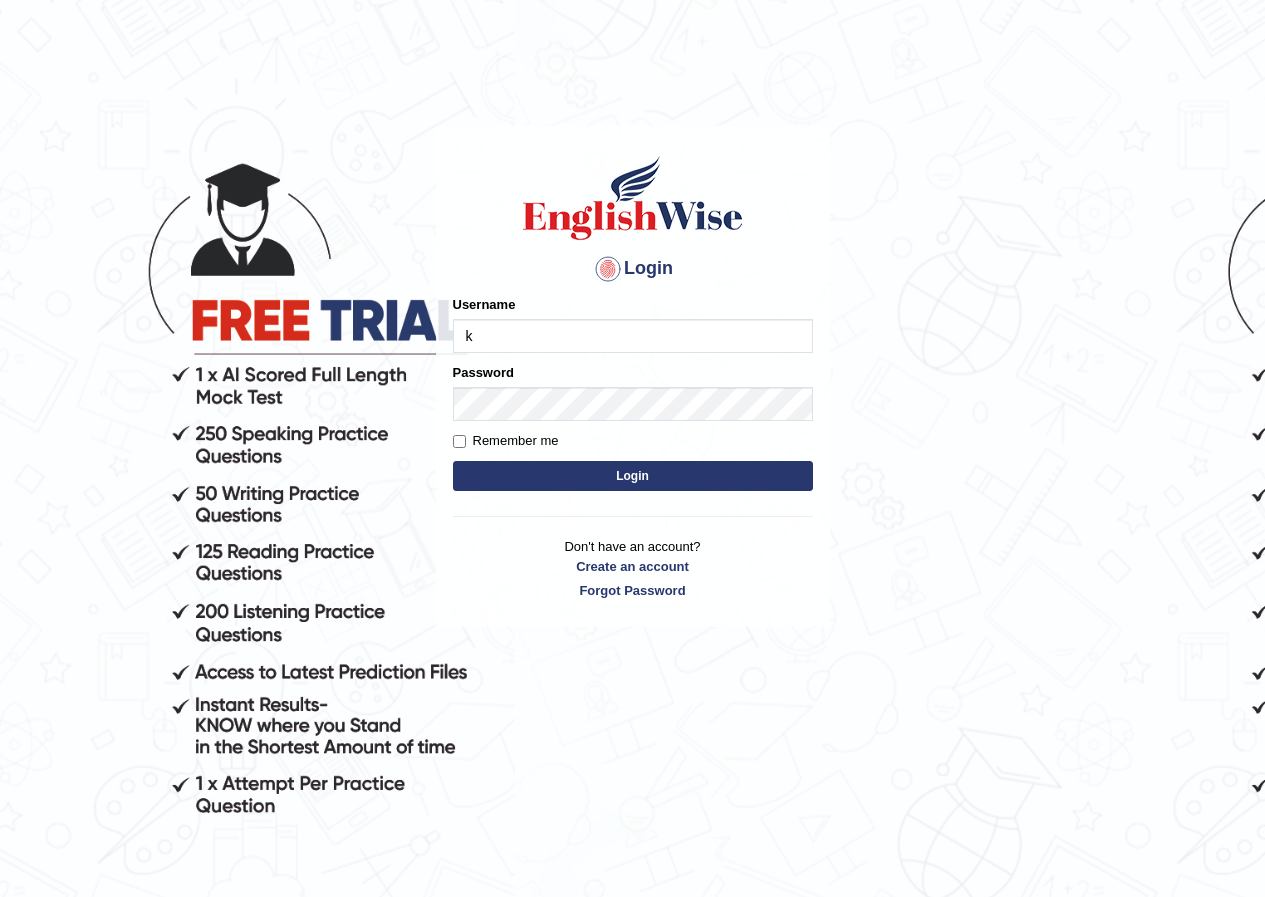 scroll, scrollTop: 0, scrollLeft: 0, axis: both 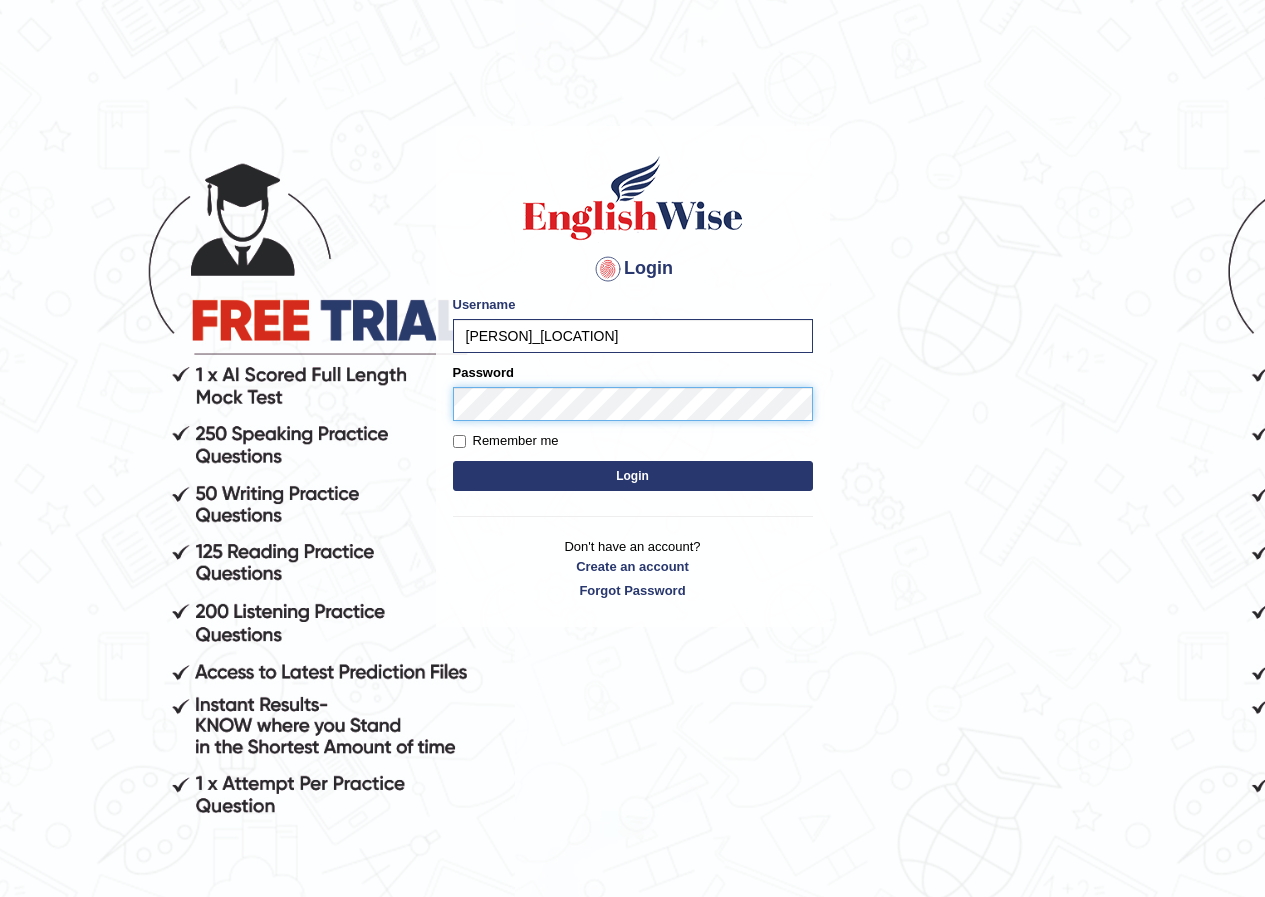 click on "Login" at bounding box center (633, 476) 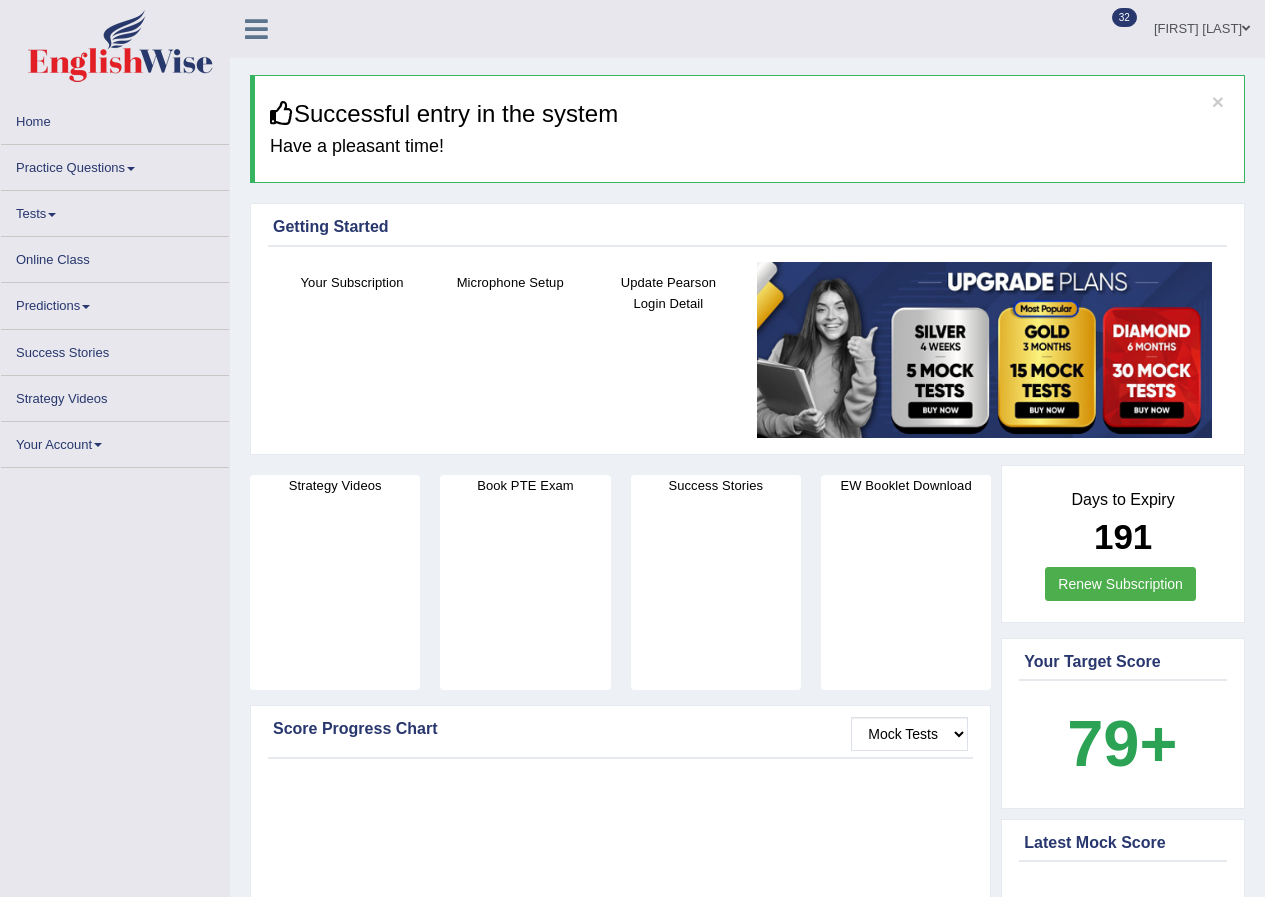 scroll, scrollTop: 0, scrollLeft: 0, axis: both 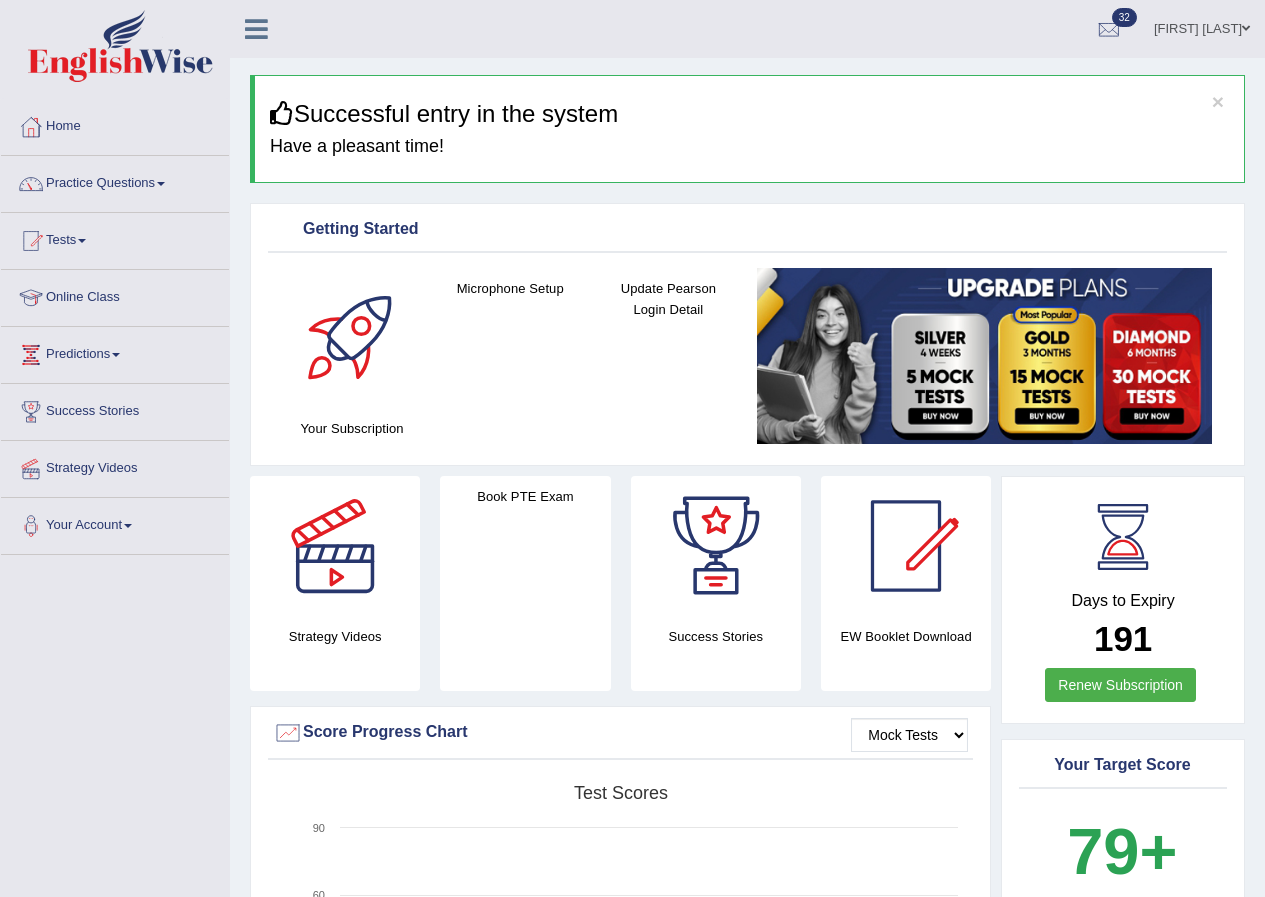 click on "Tests" at bounding box center [115, 238] 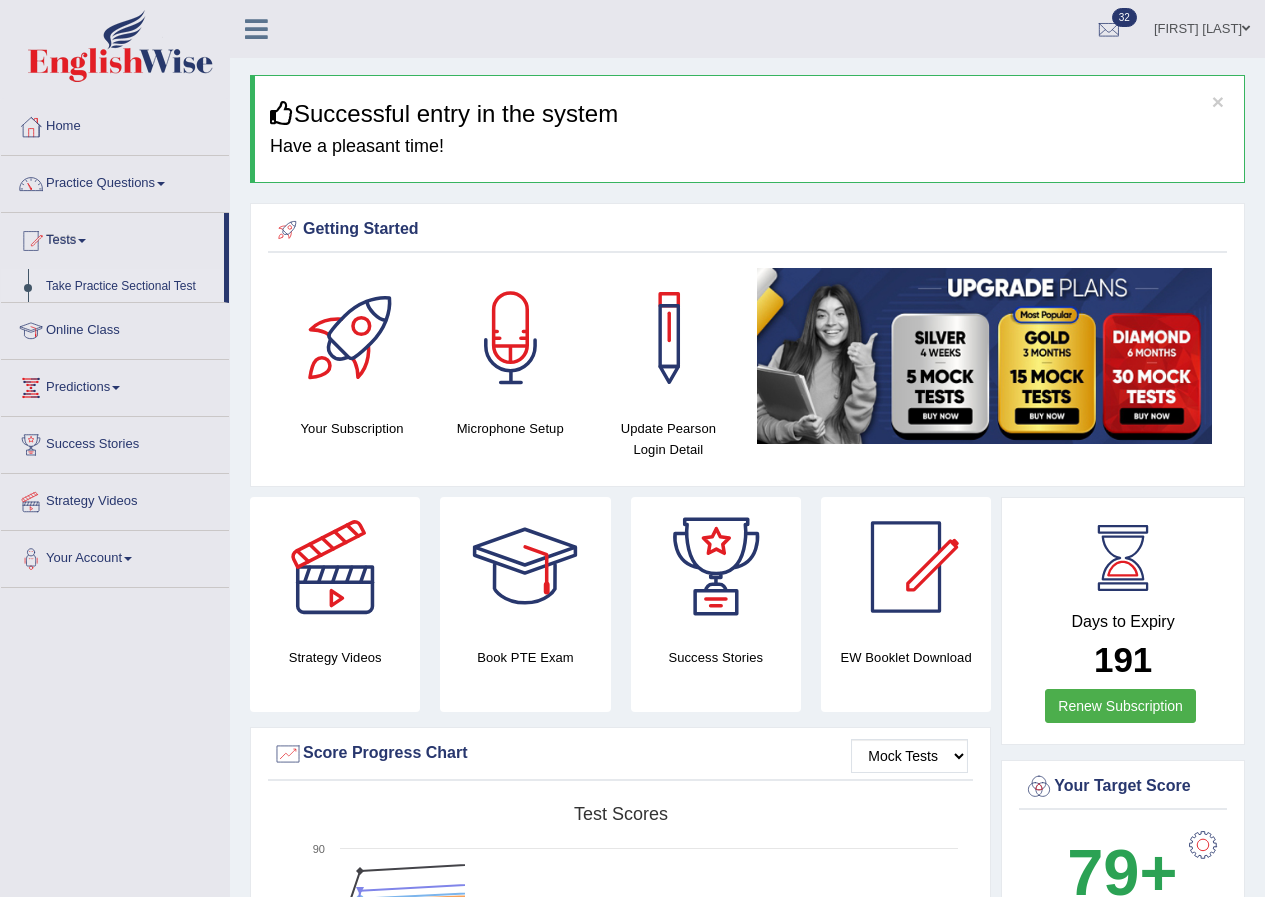 scroll, scrollTop: 0, scrollLeft: 0, axis: both 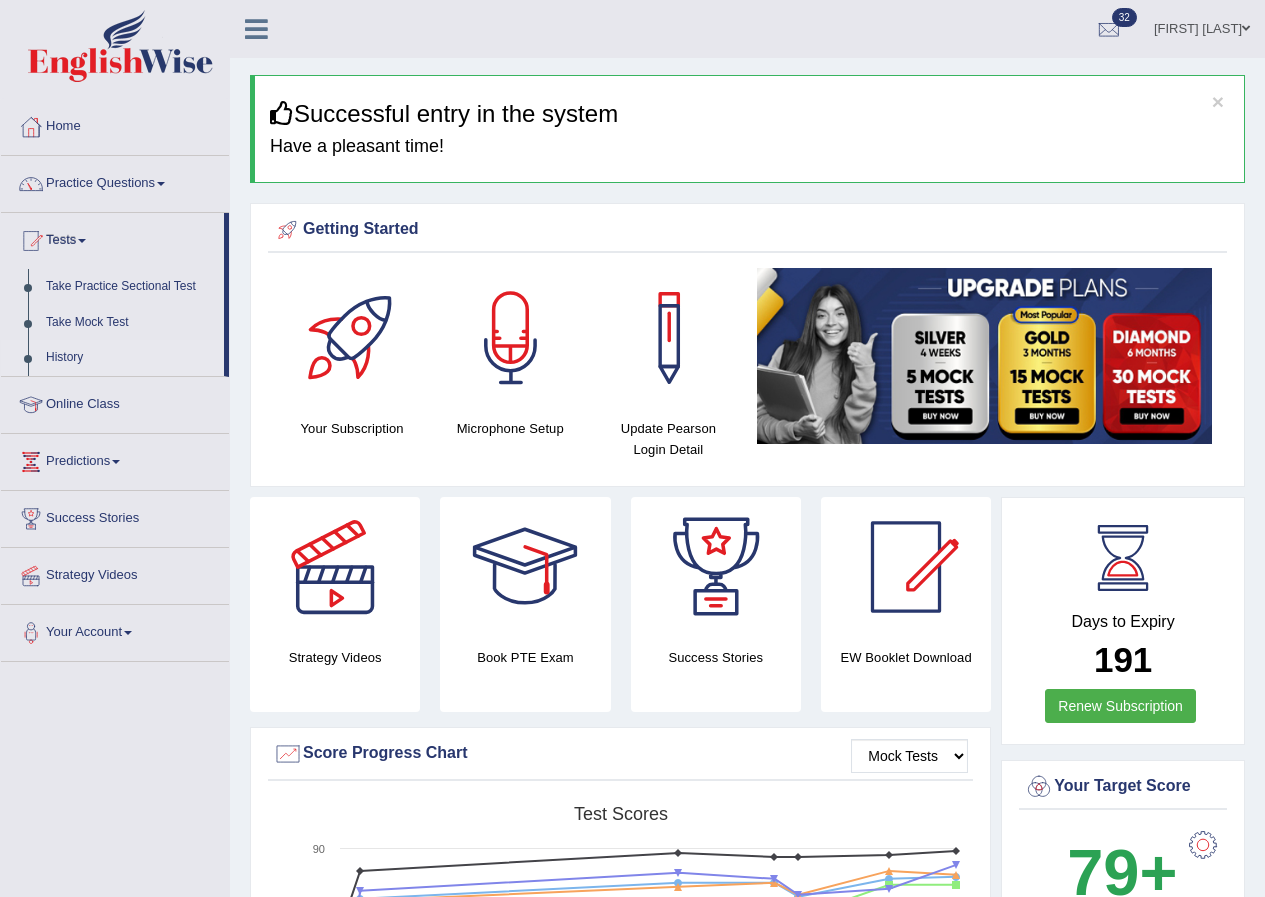click on "History" at bounding box center (130, 358) 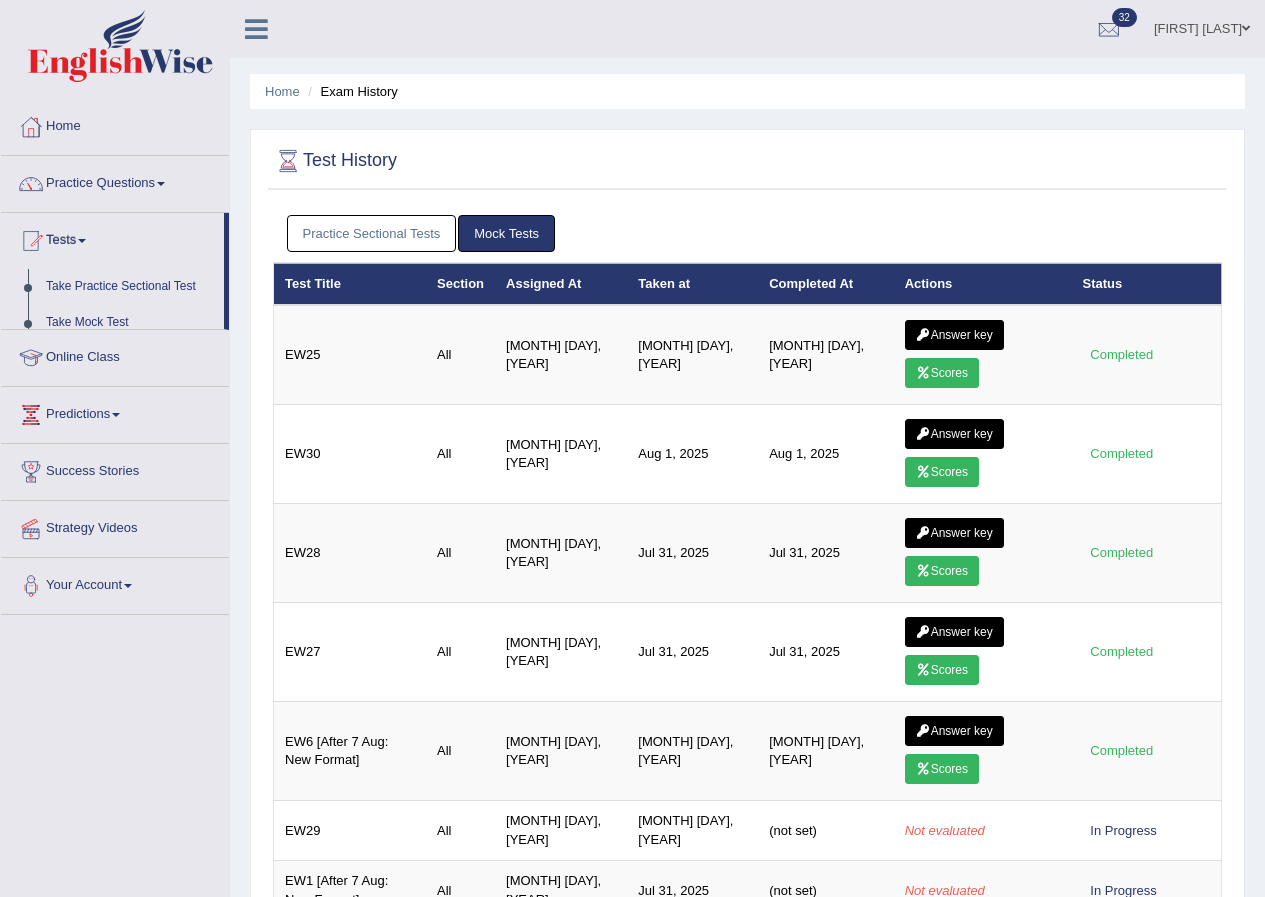 scroll, scrollTop: 0, scrollLeft: 0, axis: both 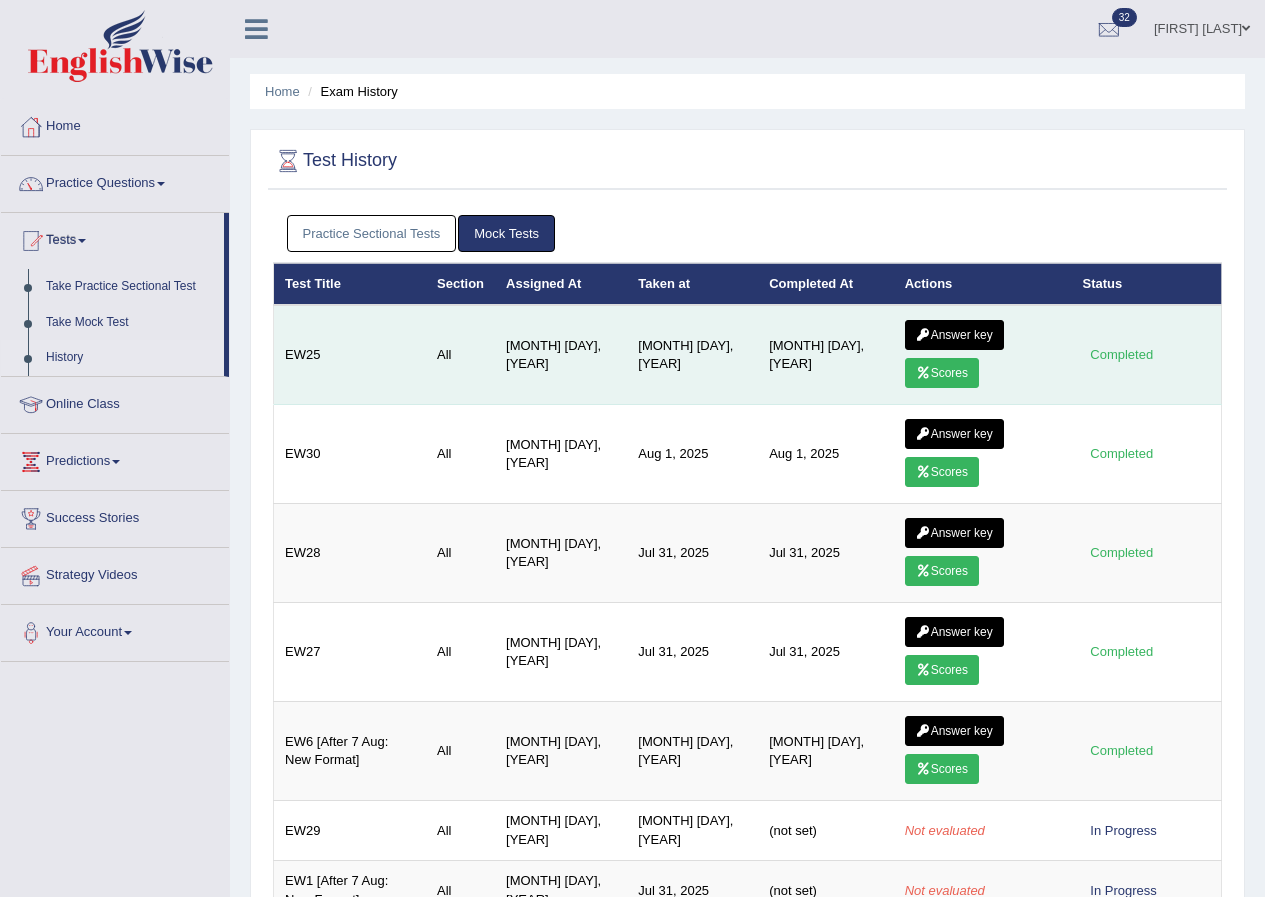 click on "Scores" at bounding box center [942, 373] 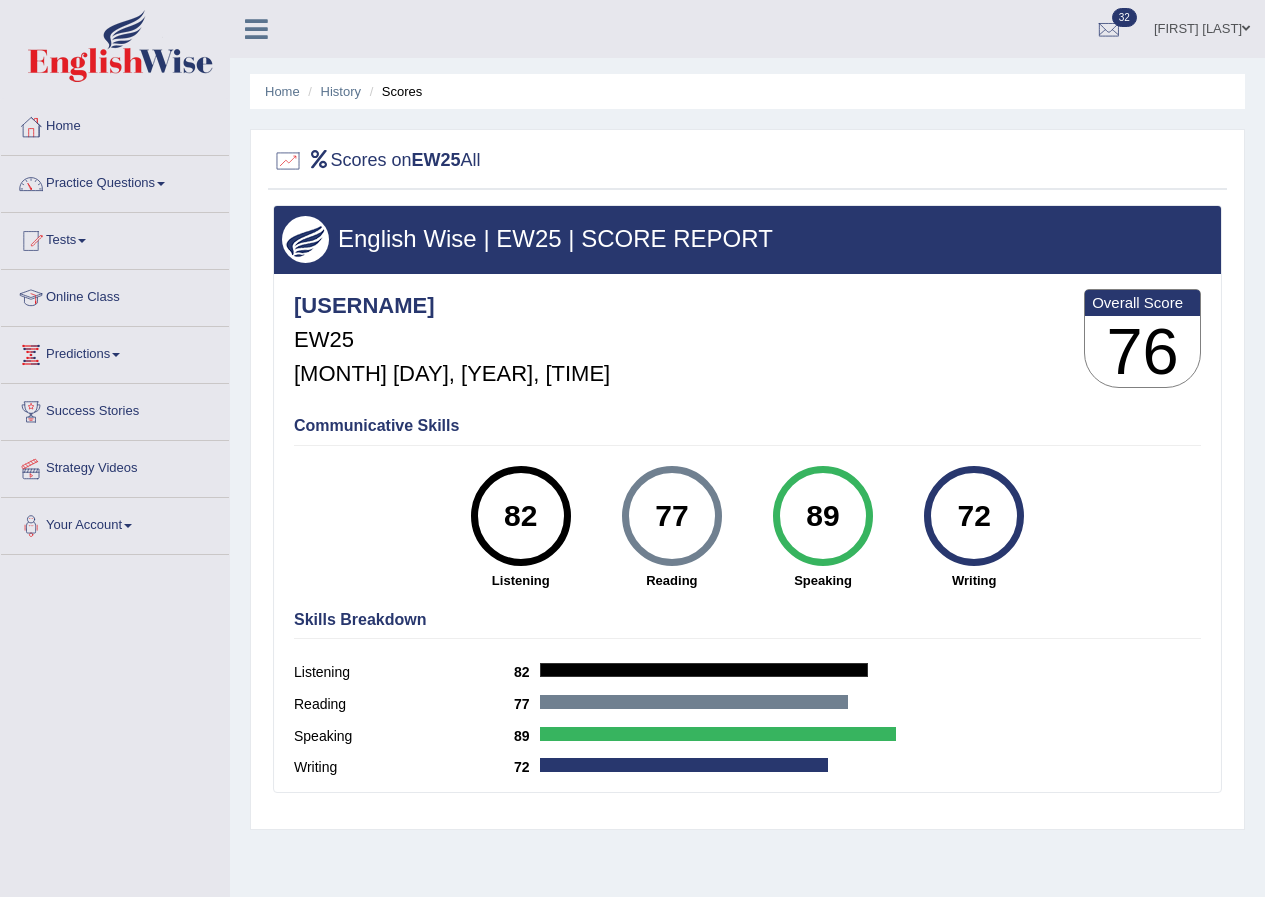scroll, scrollTop: 0, scrollLeft: 0, axis: both 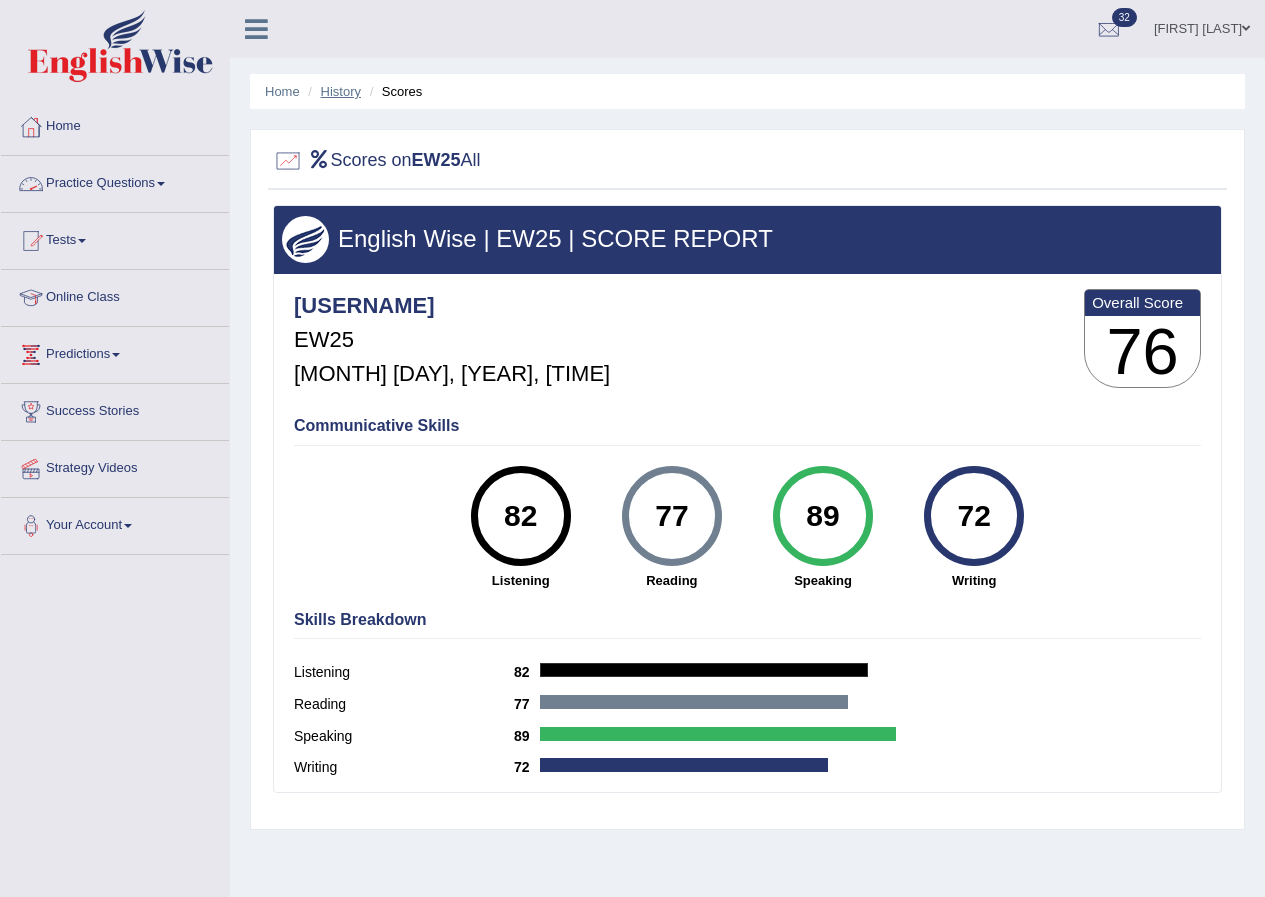 click on "History" at bounding box center [341, 91] 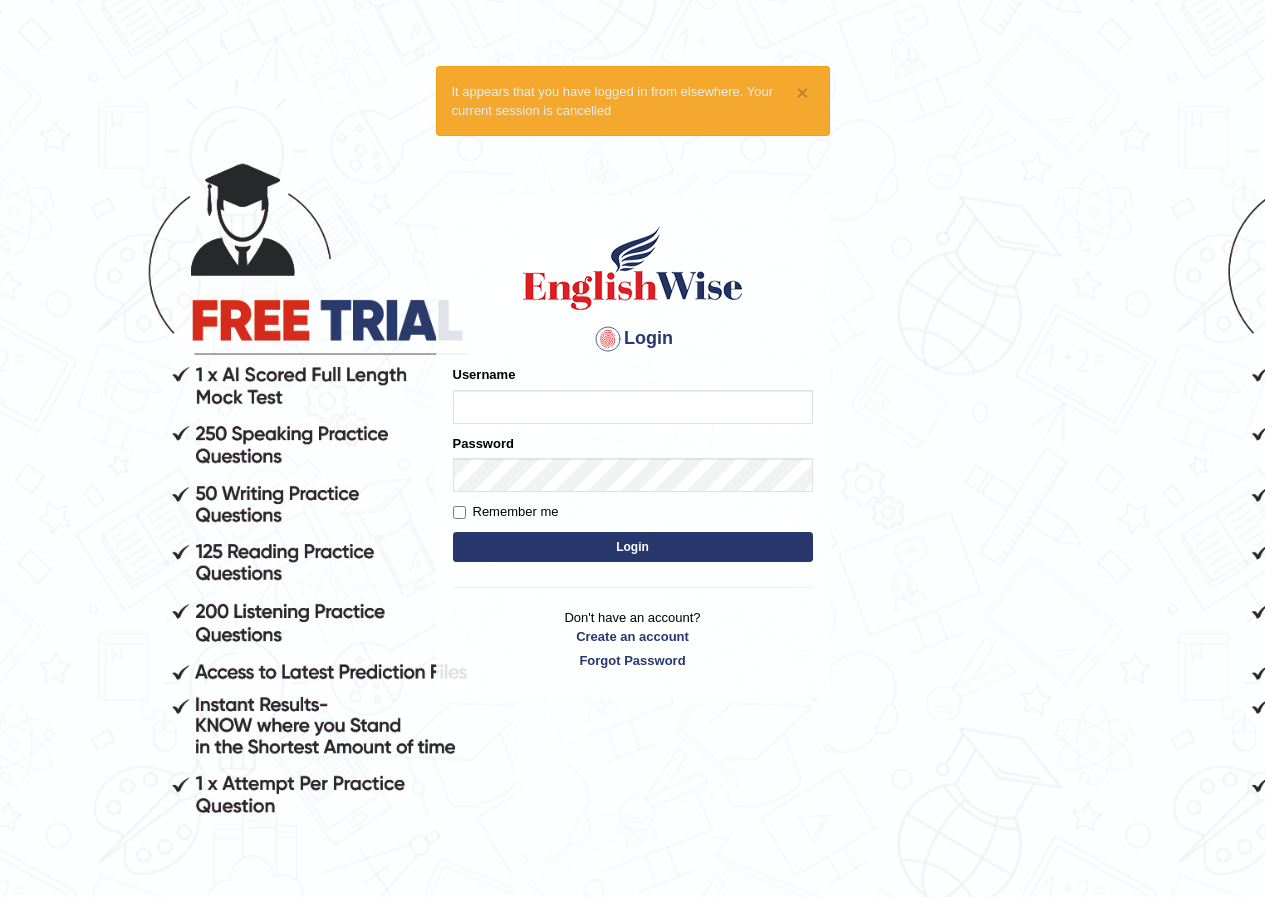 scroll, scrollTop: 0, scrollLeft: 0, axis: both 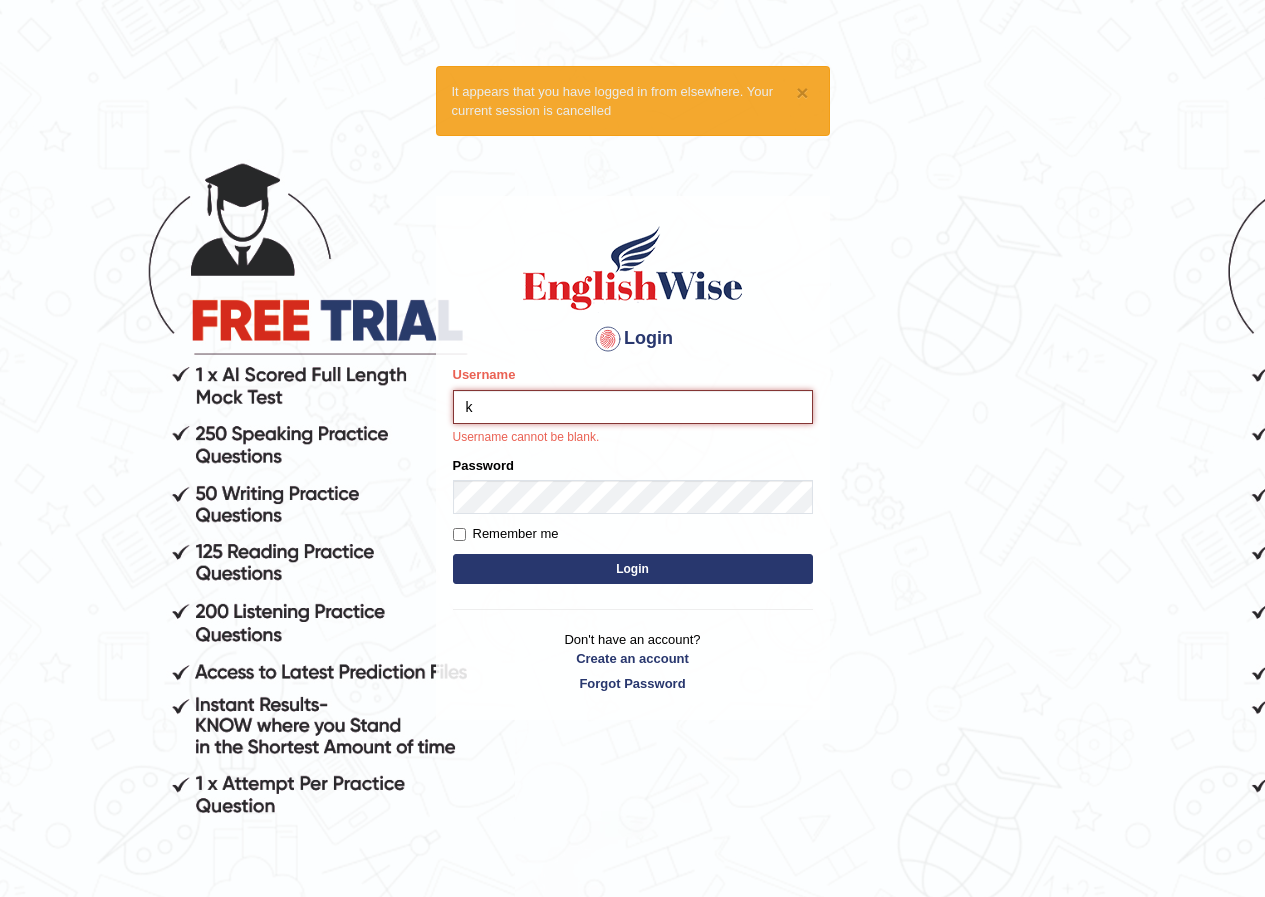 type on "[PERSON]_[LOCATION]" 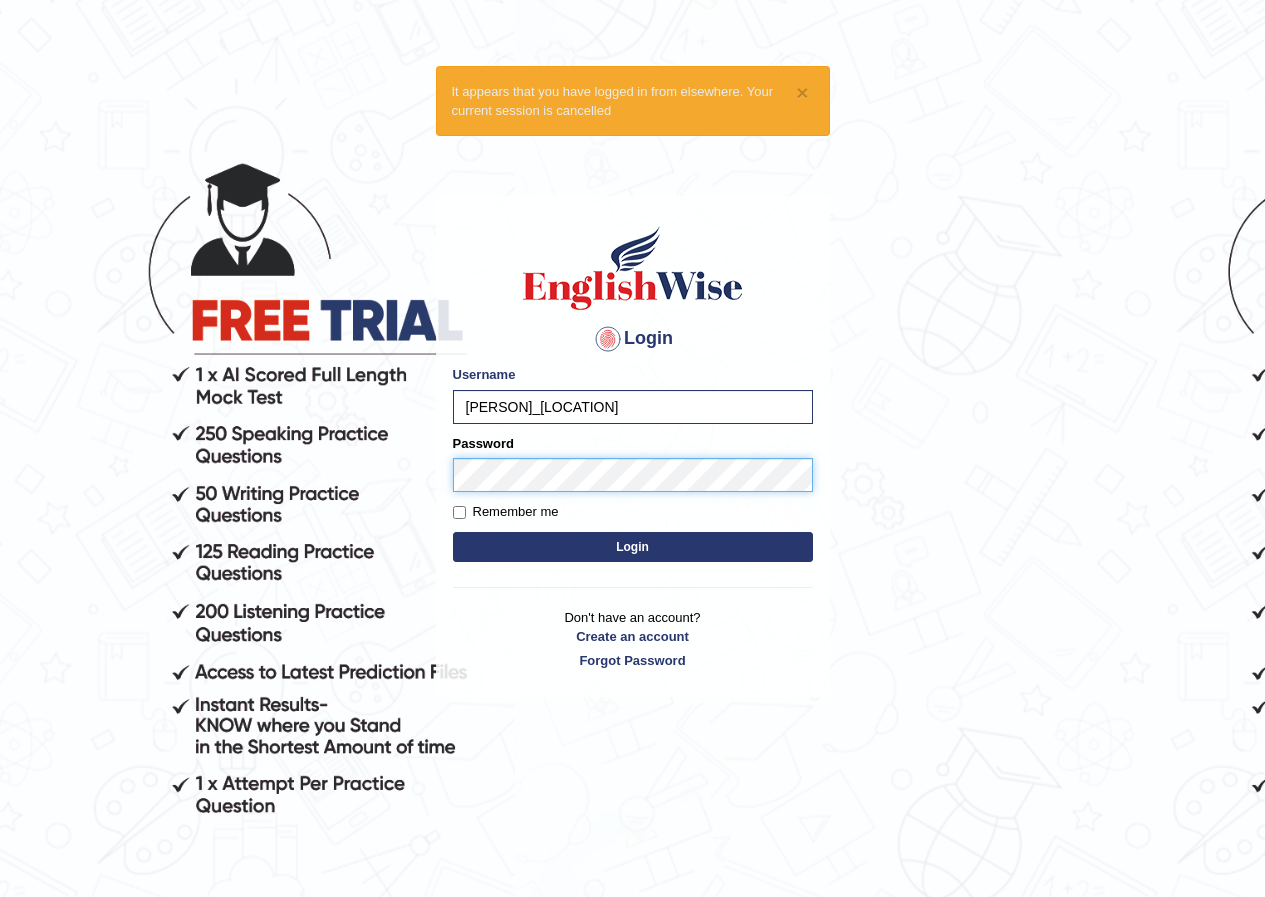 click on "Login" at bounding box center [633, 547] 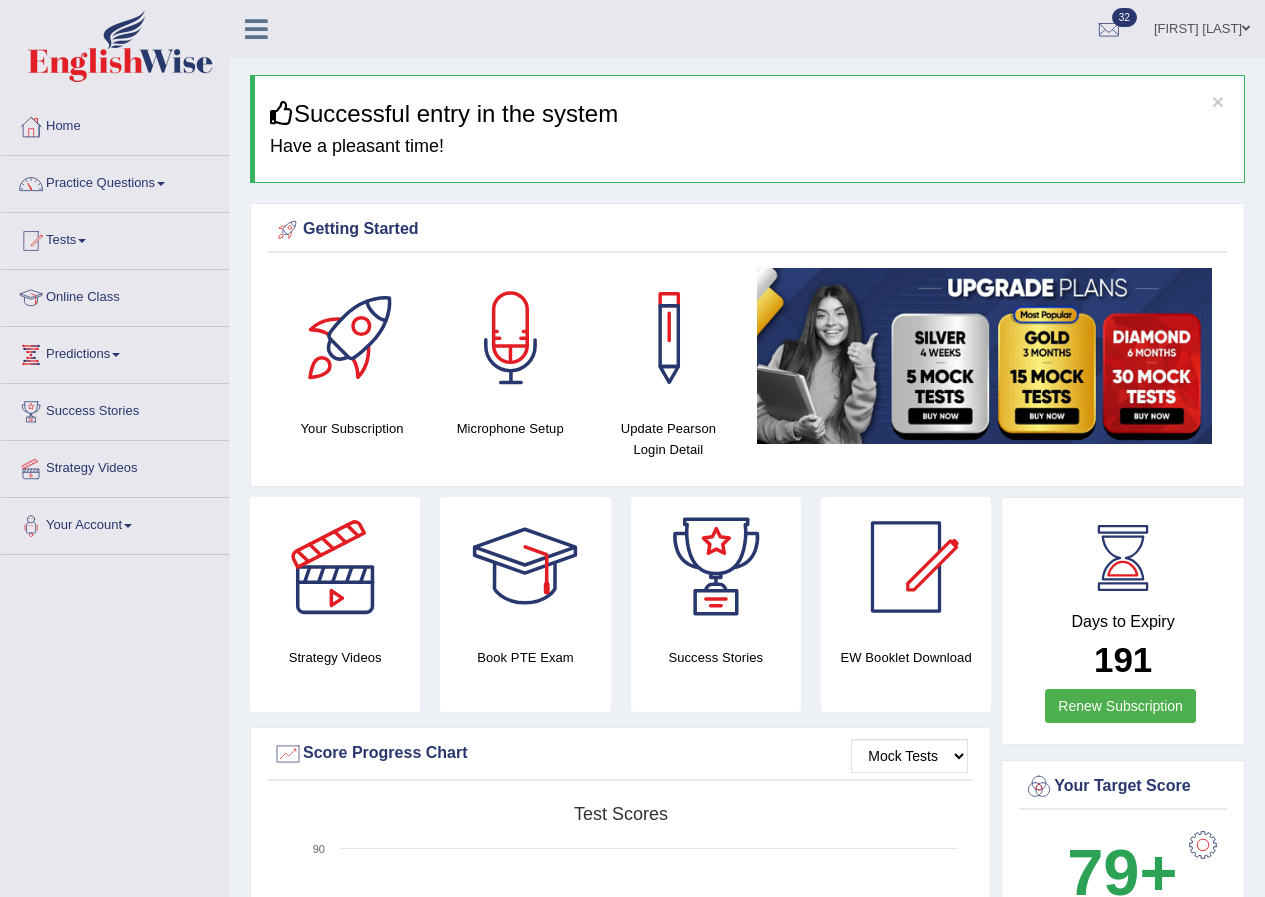 scroll, scrollTop: 0, scrollLeft: 0, axis: both 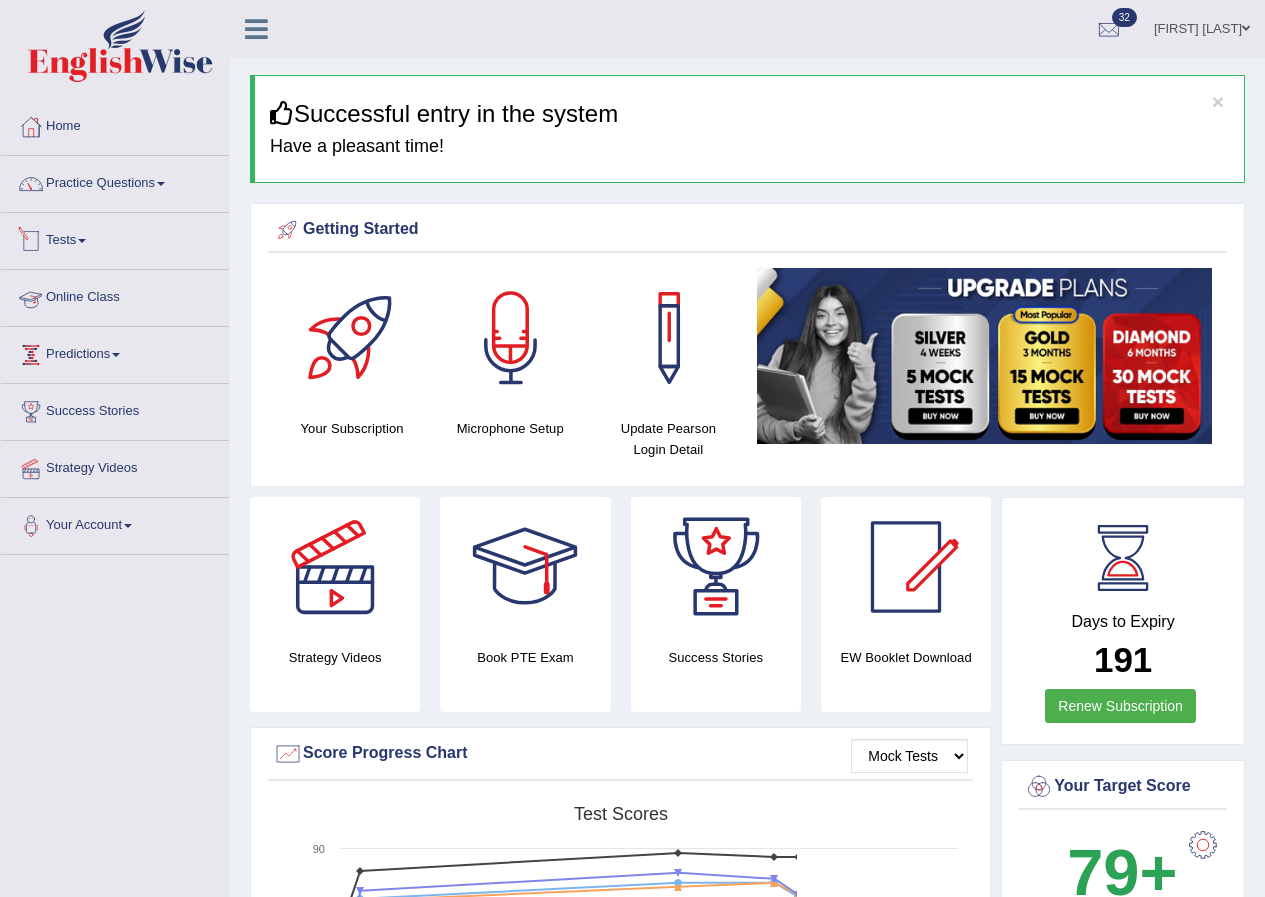click on "Tests" at bounding box center (115, 238) 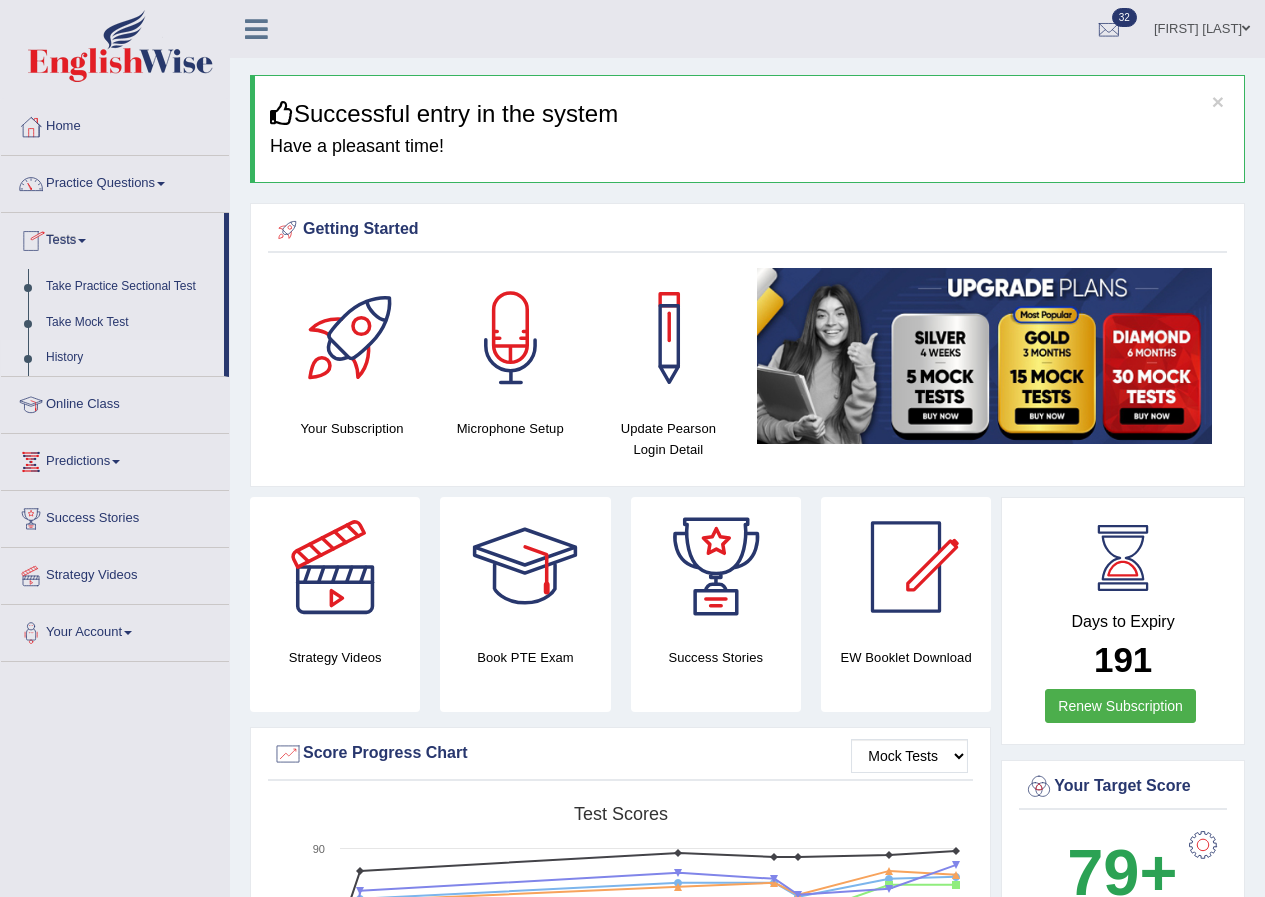 click on "History" at bounding box center (130, 358) 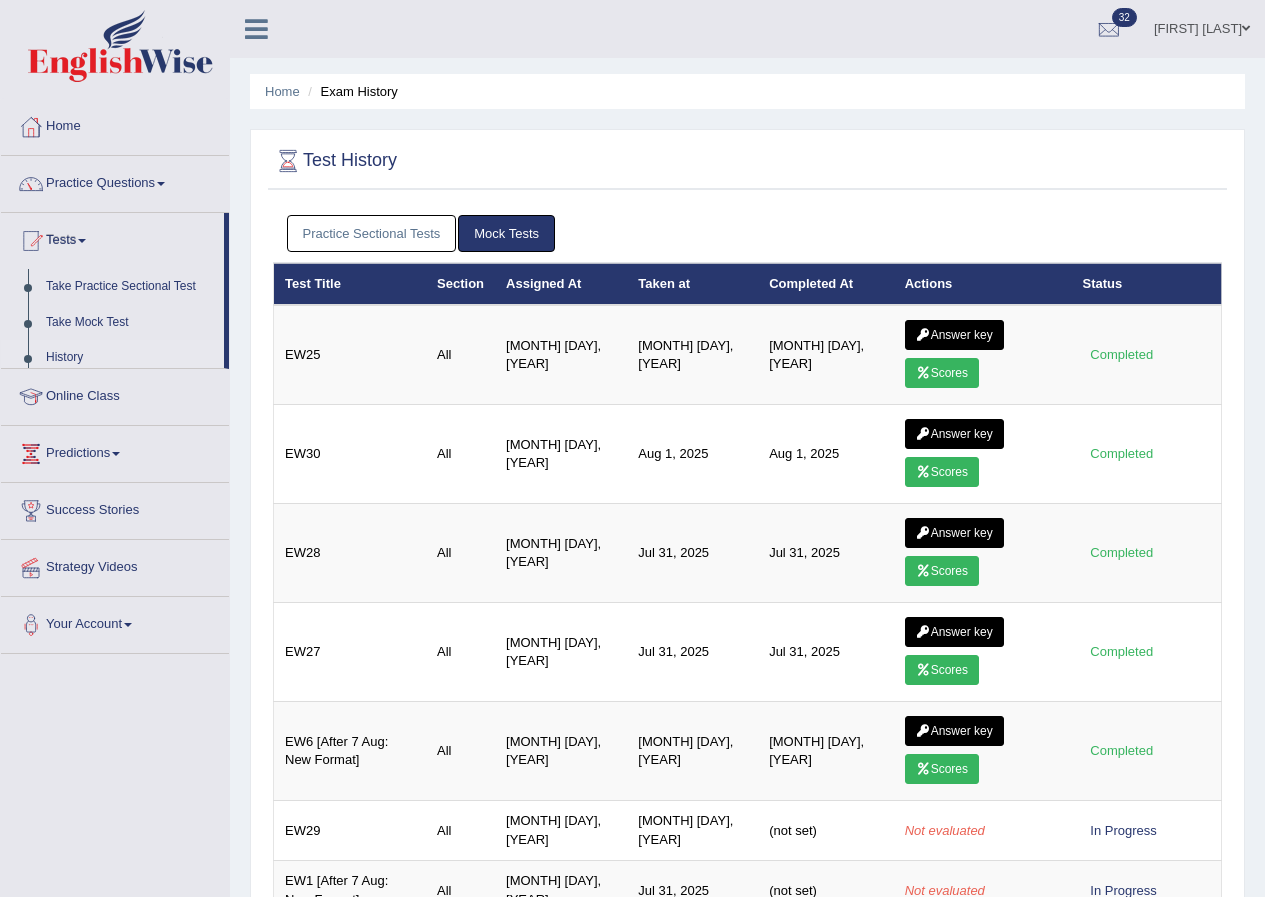 scroll, scrollTop: 0, scrollLeft: 0, axis: both 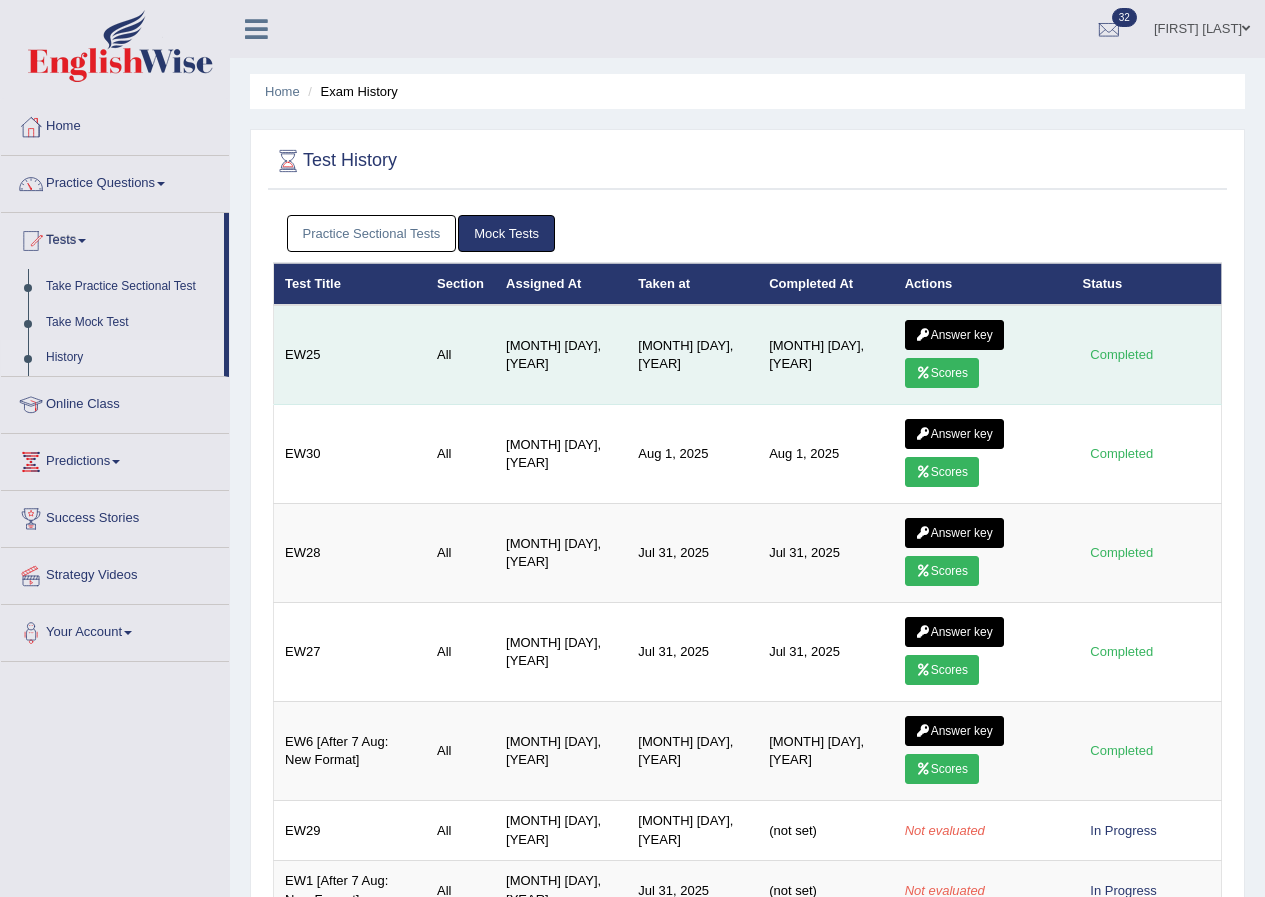 click on "Answer key" at bounding box center [954, 335] 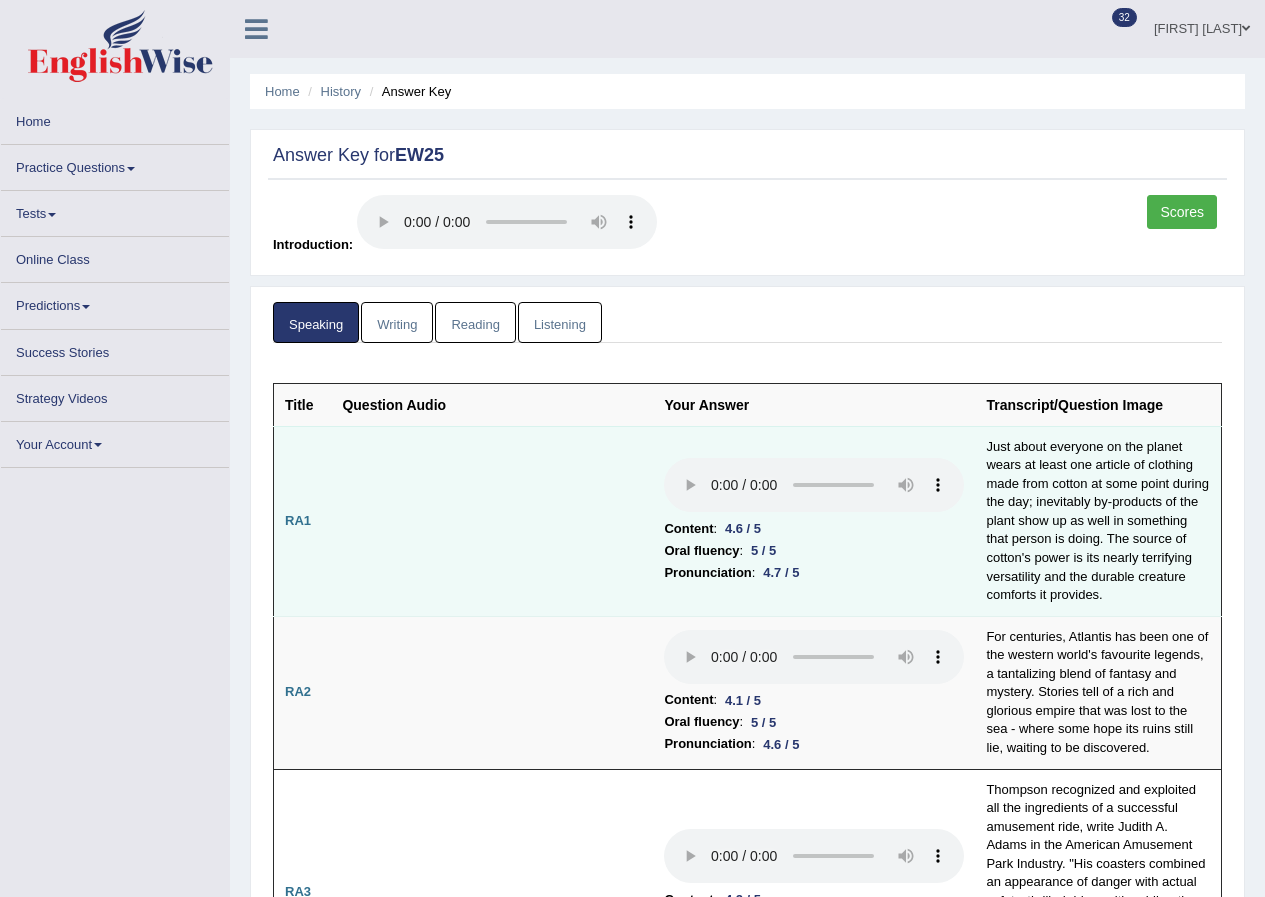 scroll, scrollTop: 187, scrollLeft: 0, axis: vertical 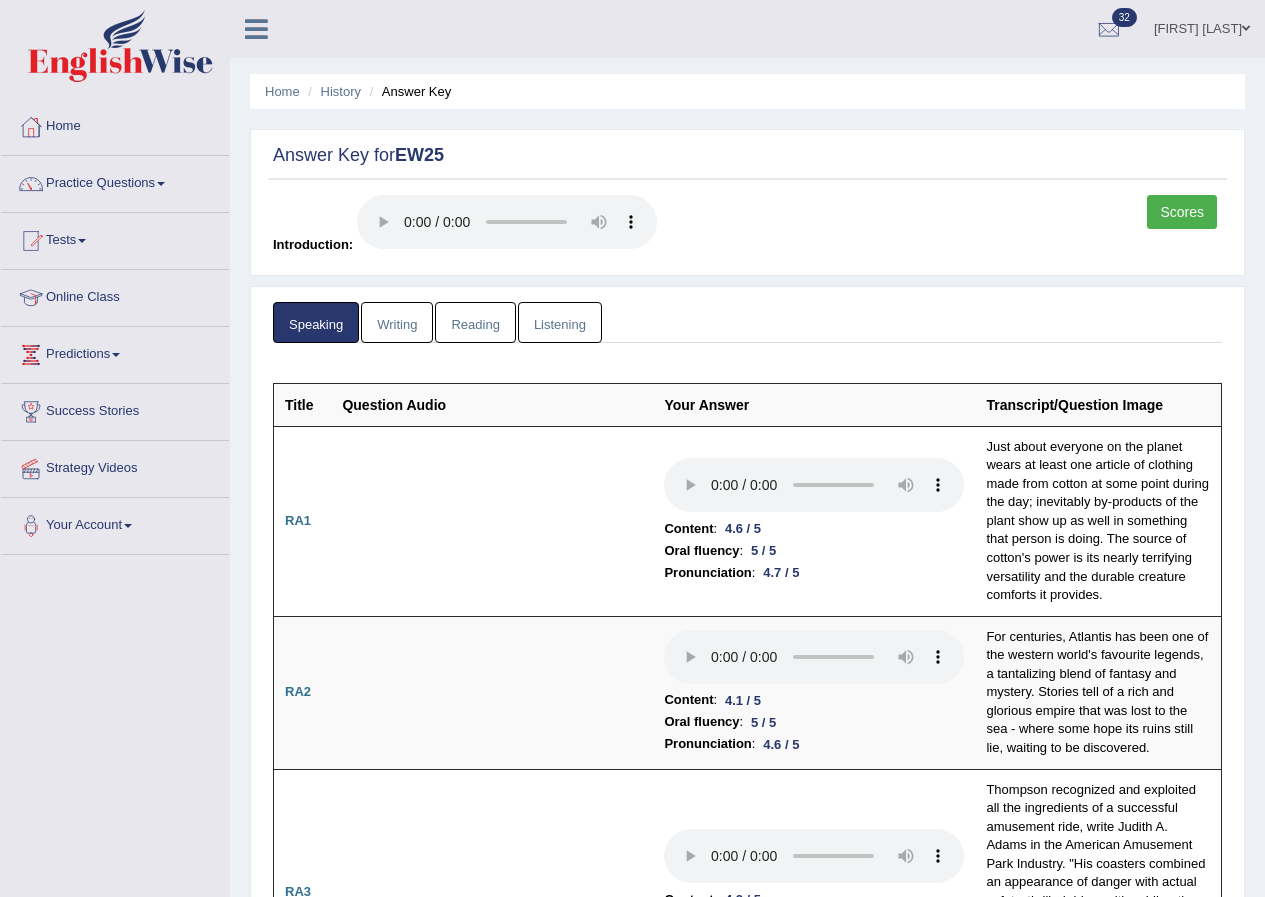 click on "Writing" at bounding box center (397, 322) 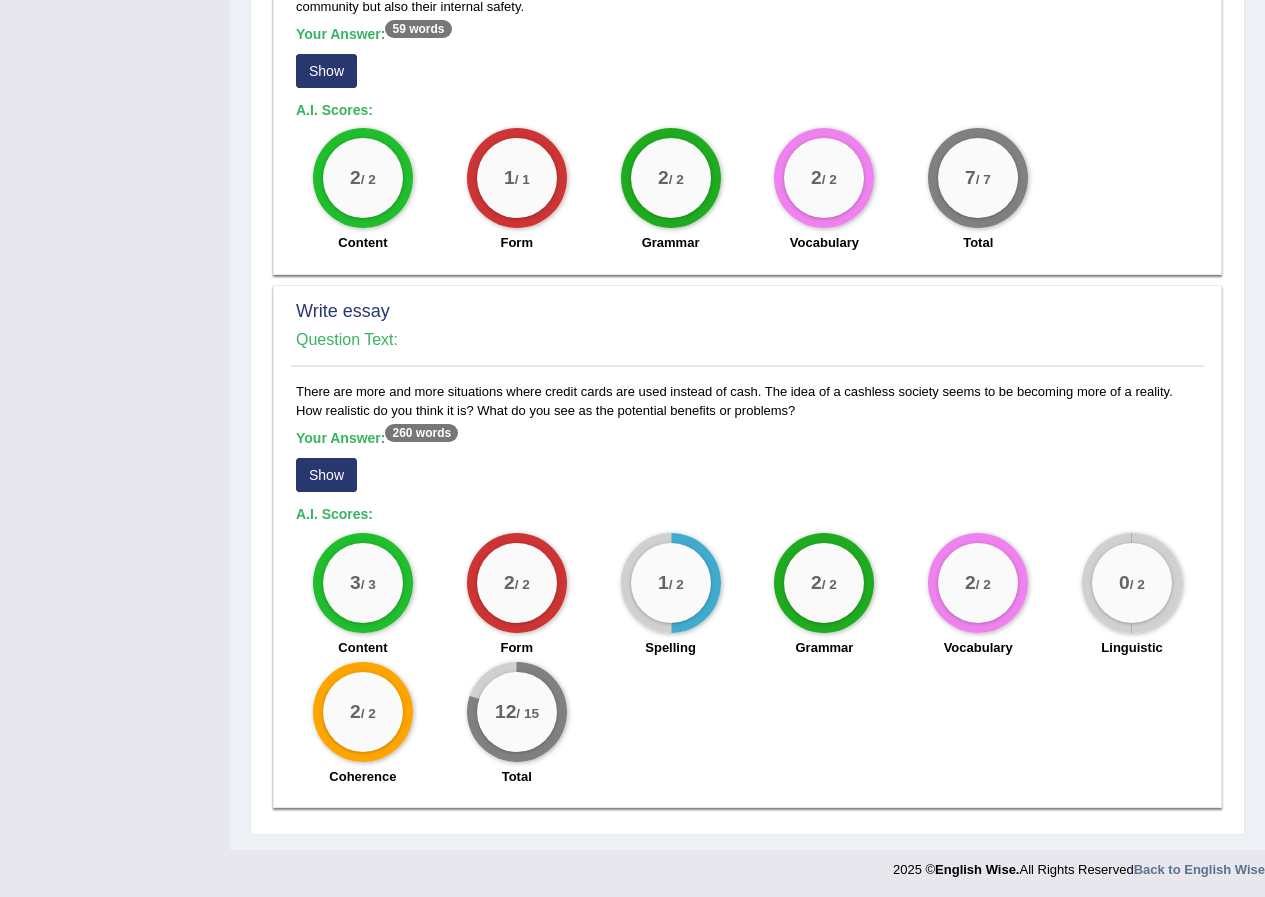 scroll, scrollTop: 1349, scrollLeft: 0, axis: vertical 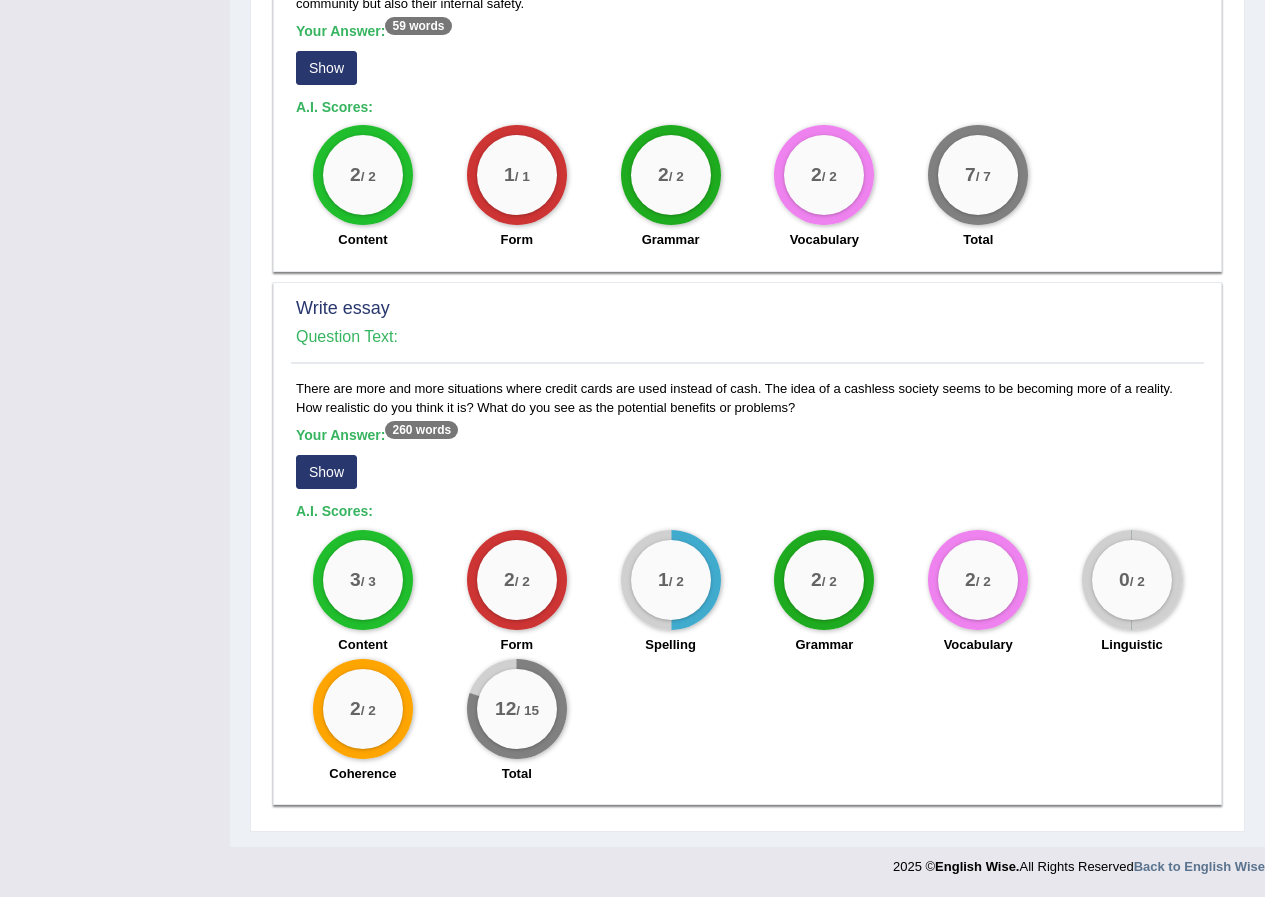 click on "Show" at bounding box center (326, 472) 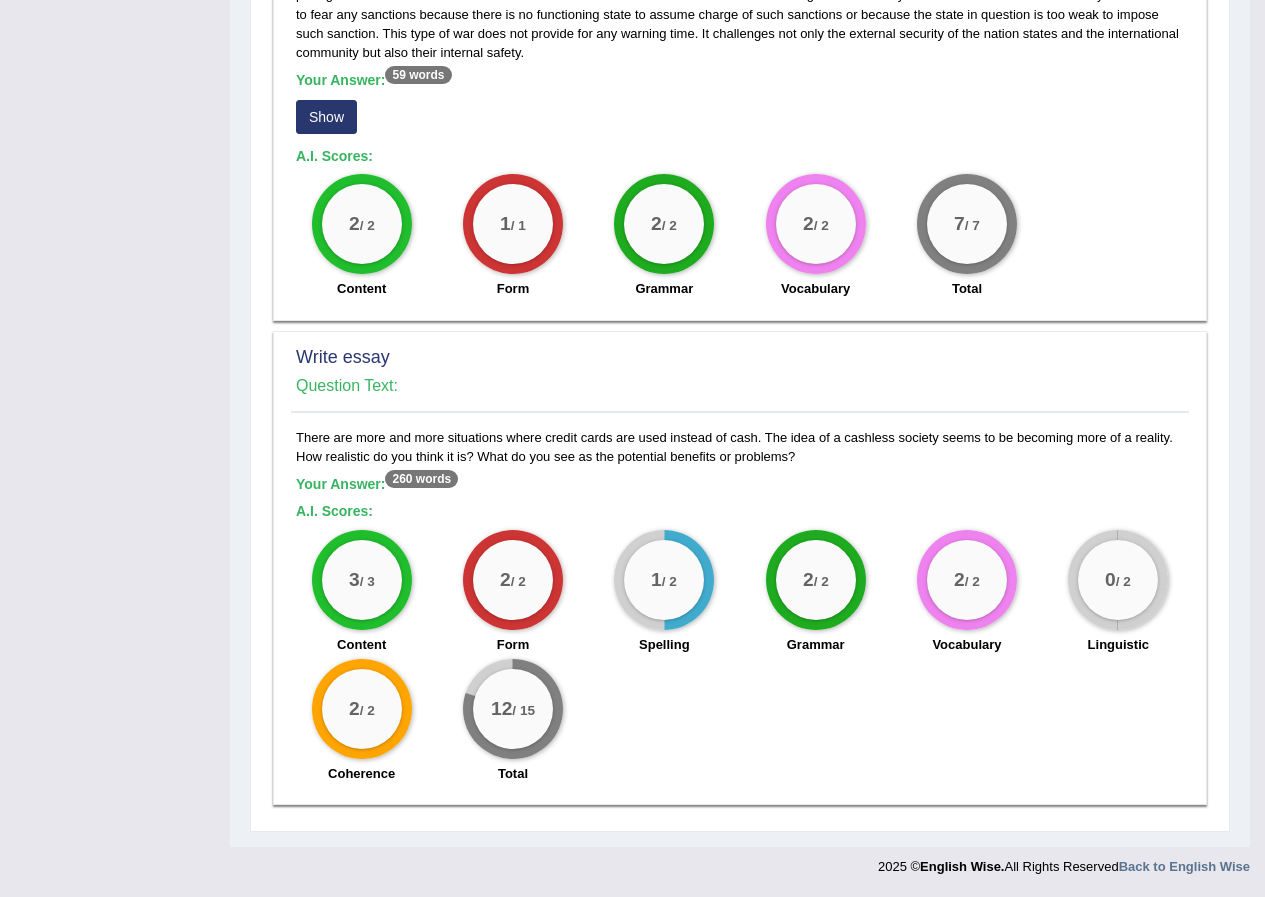 scroll, scrollTop: 1300, scrollLeft: 0, axis: vertical 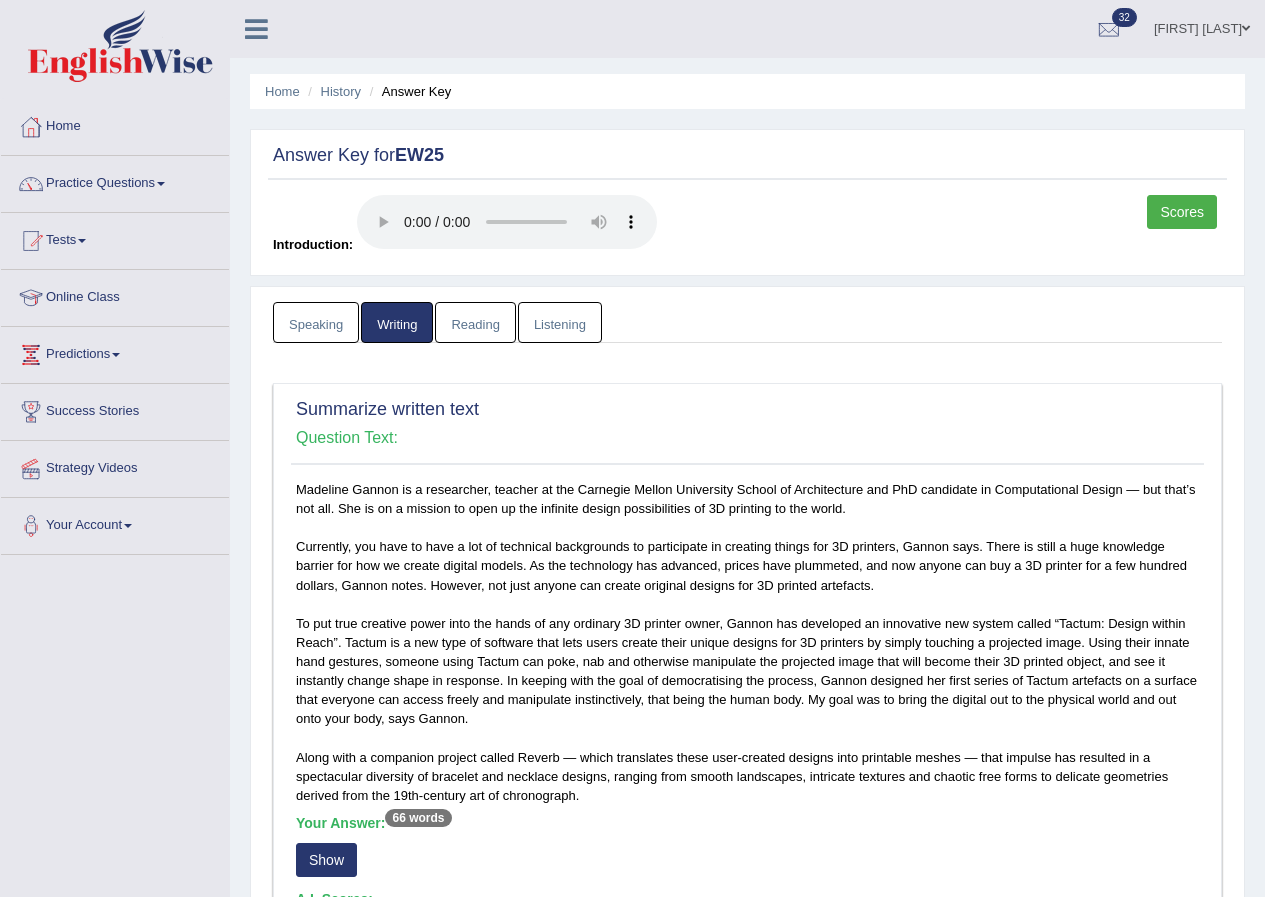 click on "Reading" at bounding box center (475, 322) 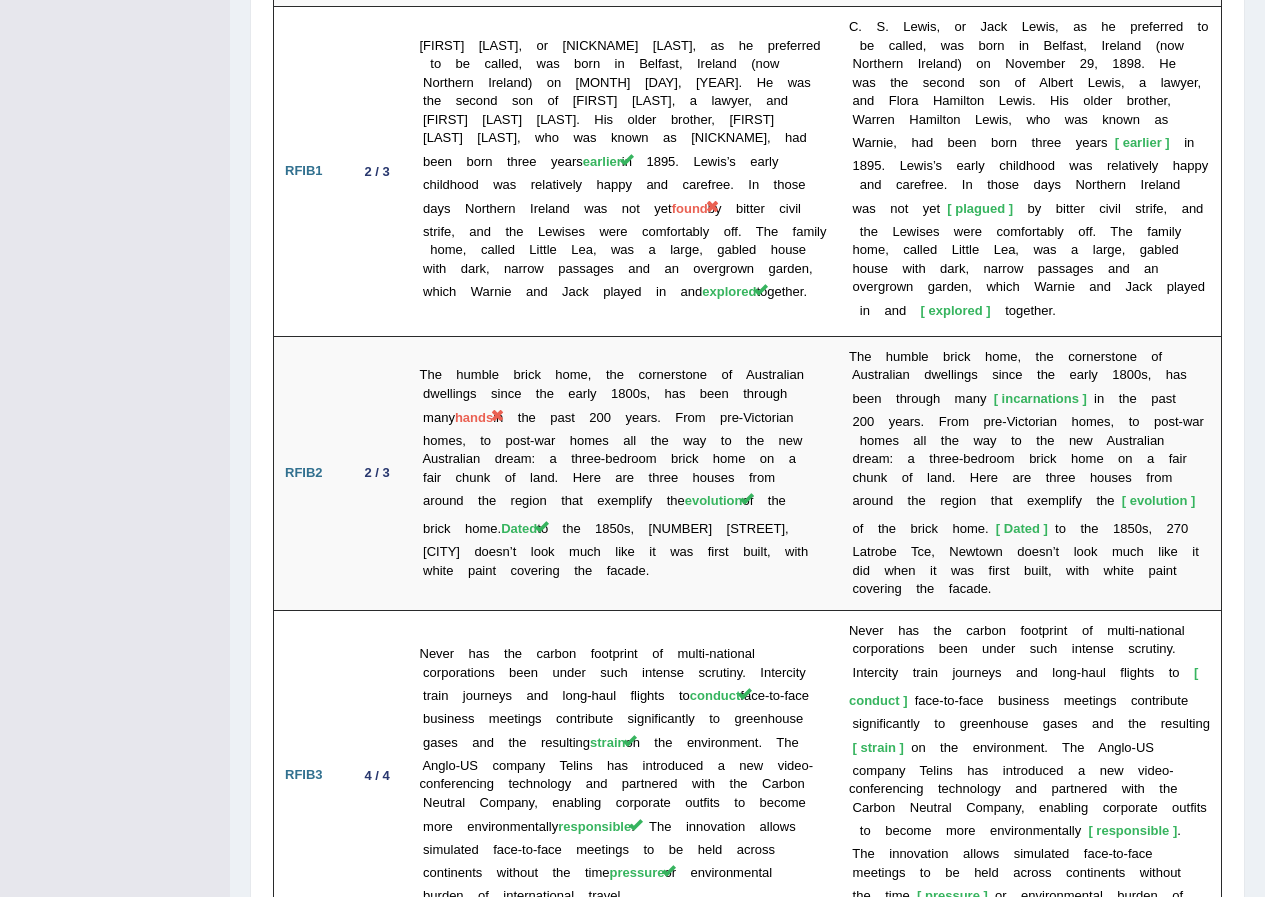 scroll, scrollTop: 4300, scrollLeft: 0, axis: vertical 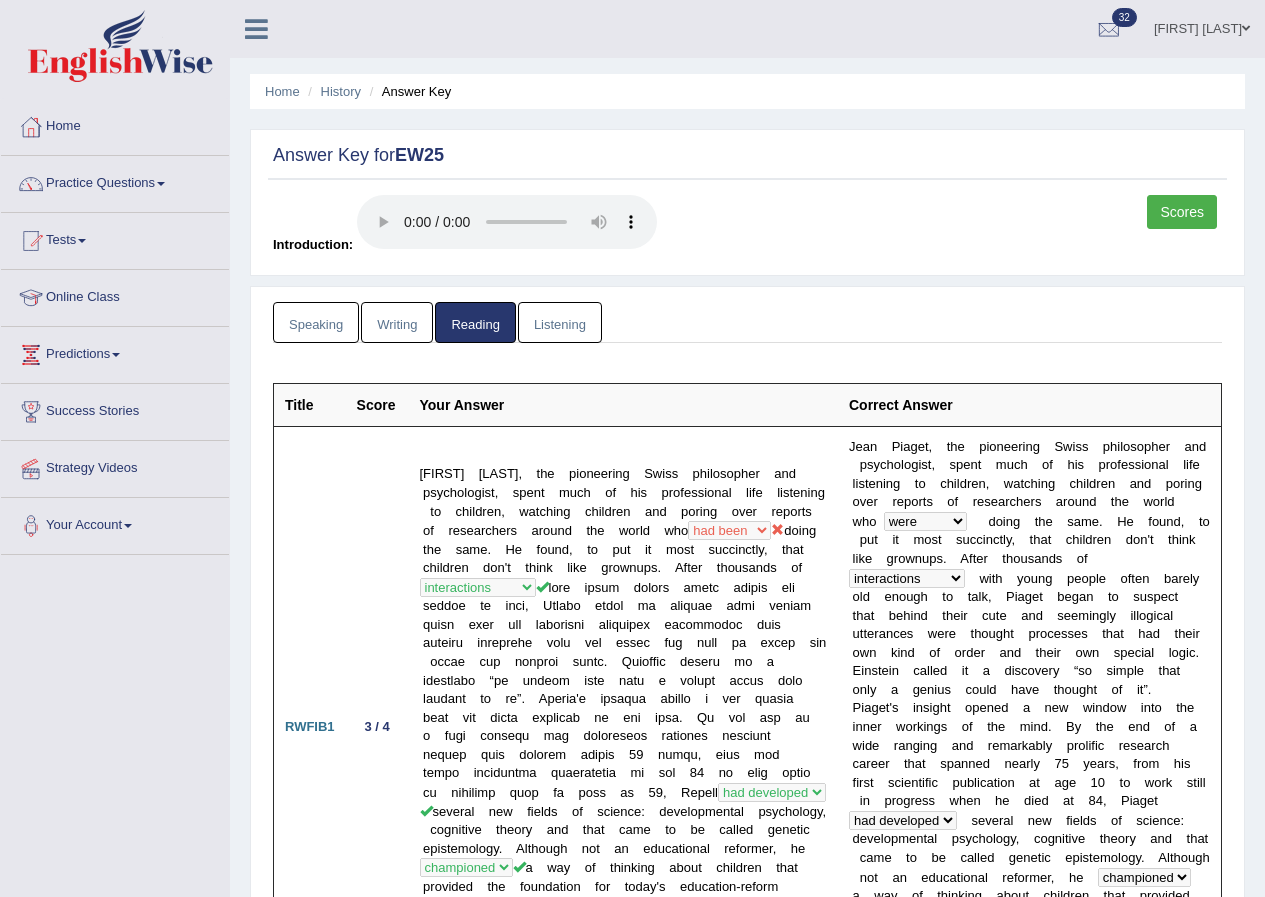 click on "Listening" at bounding box center [560, 322] 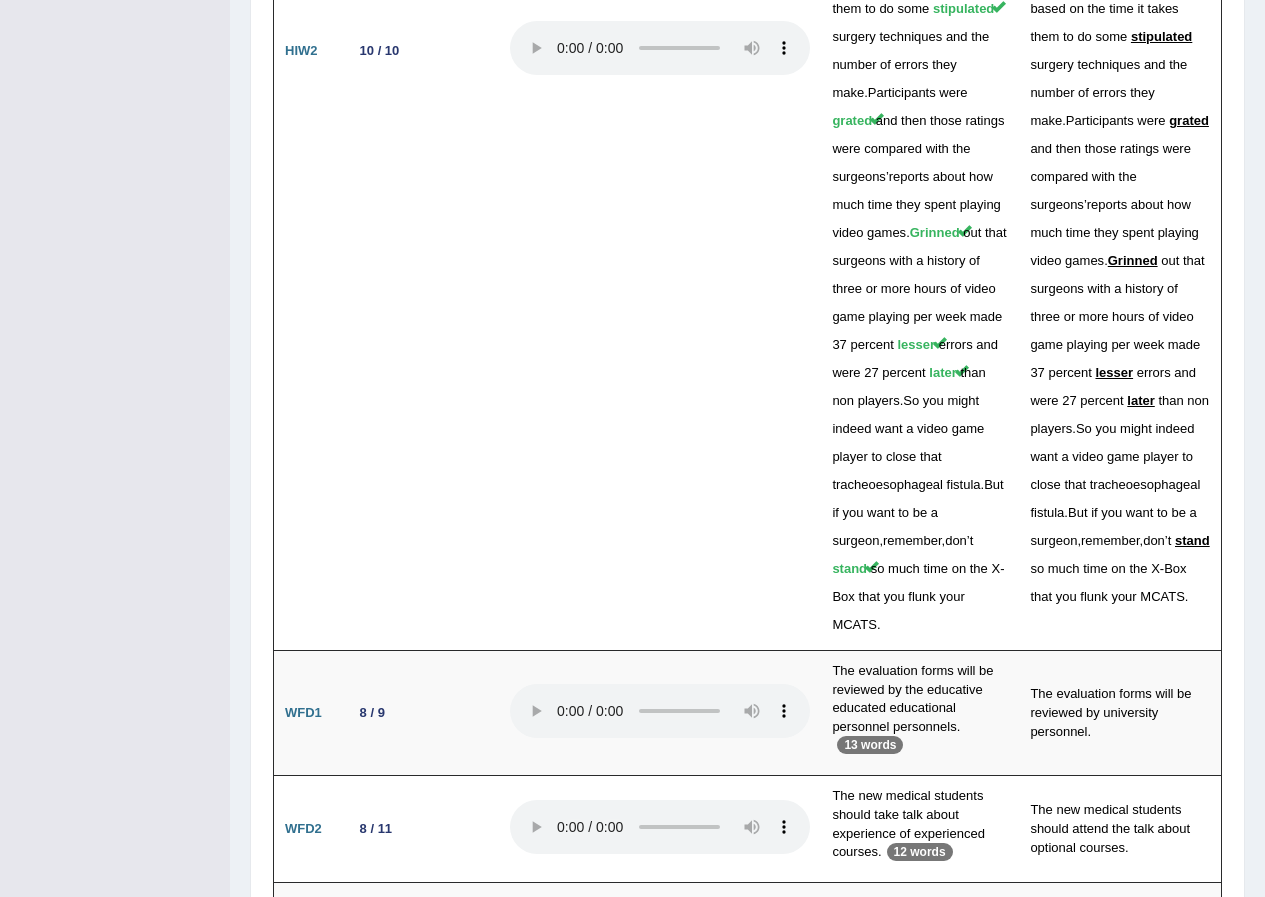scroll, scrollTop: 5535, scrollLeft: 0, axis: vertical 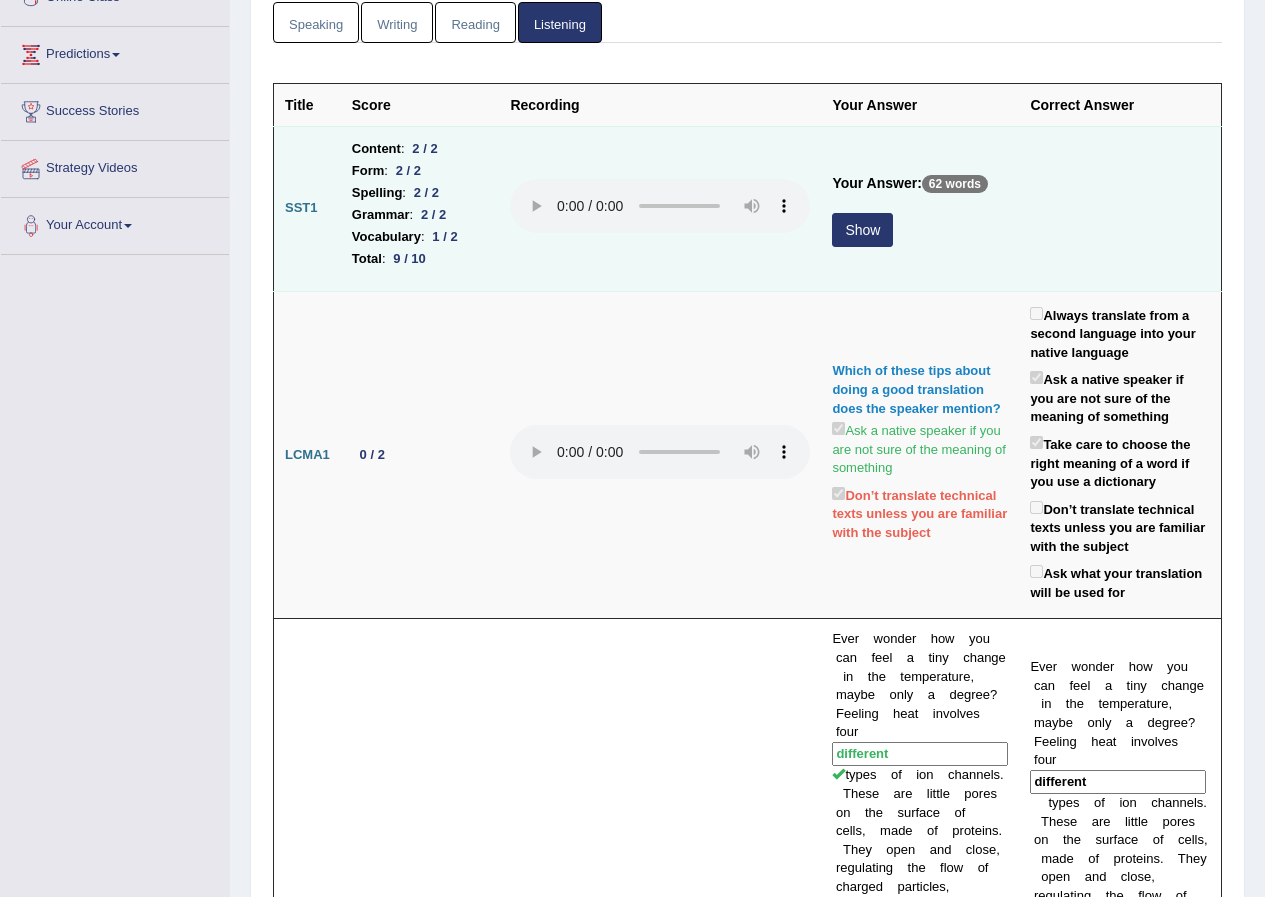 click on "Show" at bounding box center (862, 230) 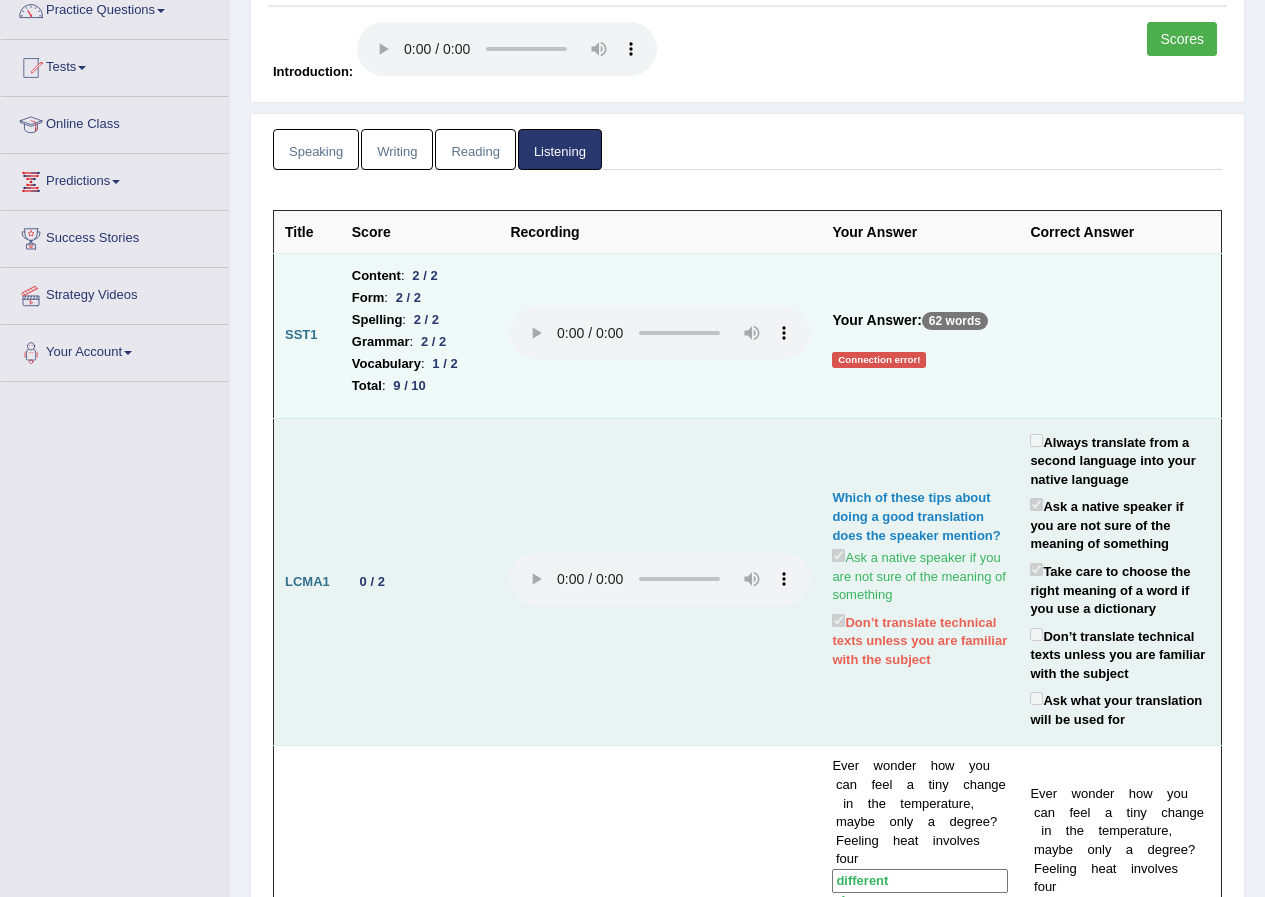 scroll, scrollTop: 0, scrollLeft: 0, axis: both 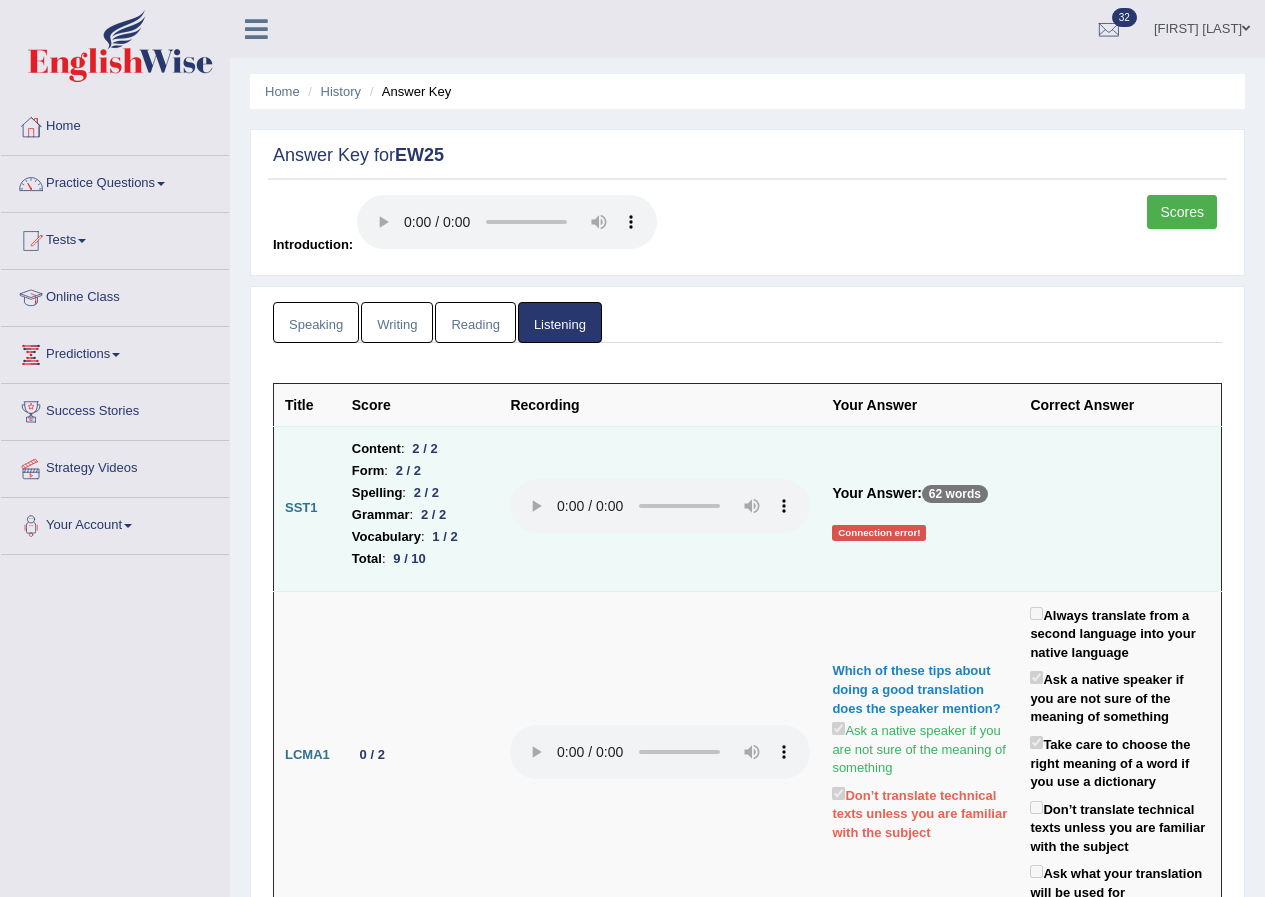click on "Reading" at bounding box center (475, 322) 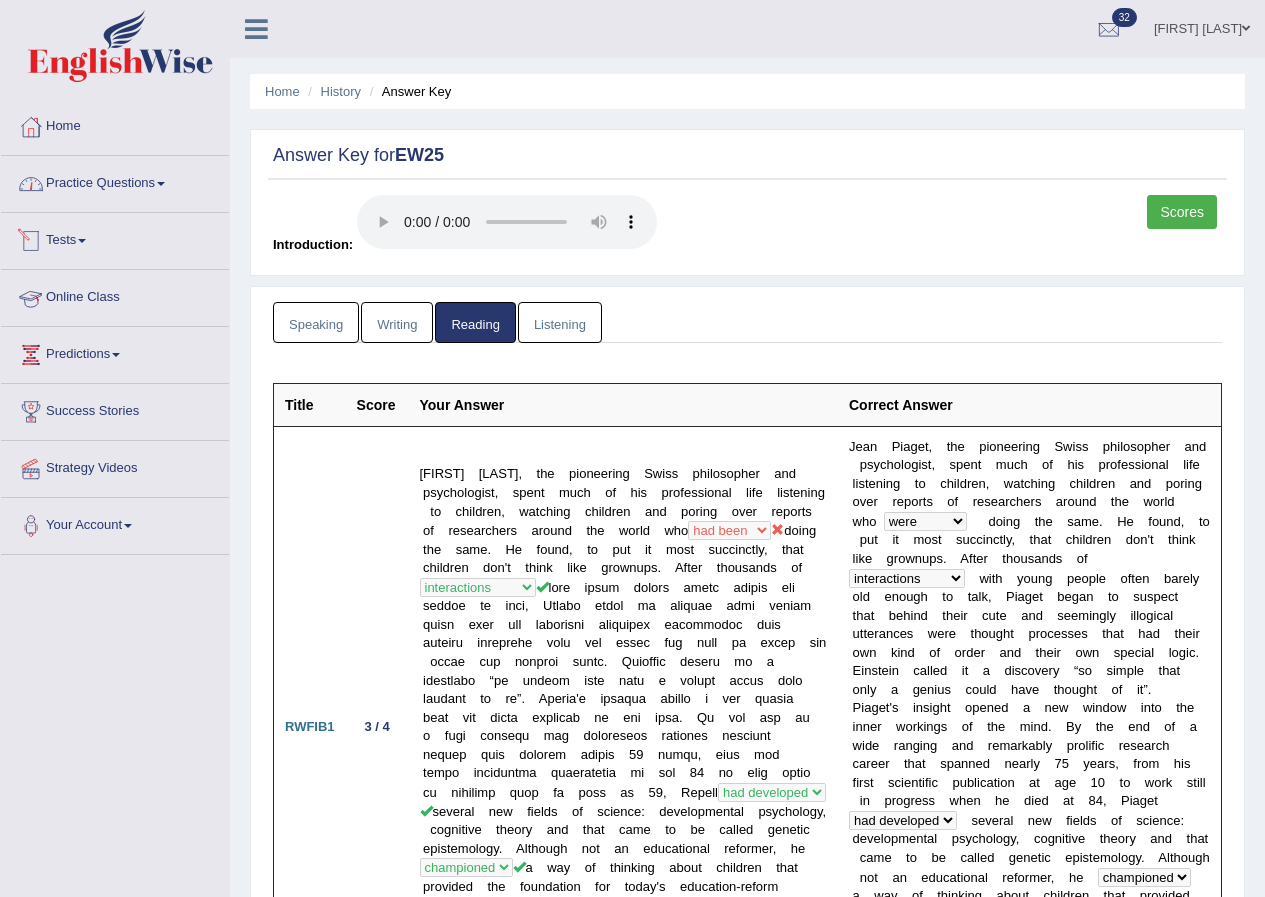 click on "Practice Questions" at bounding box center (115, 181) 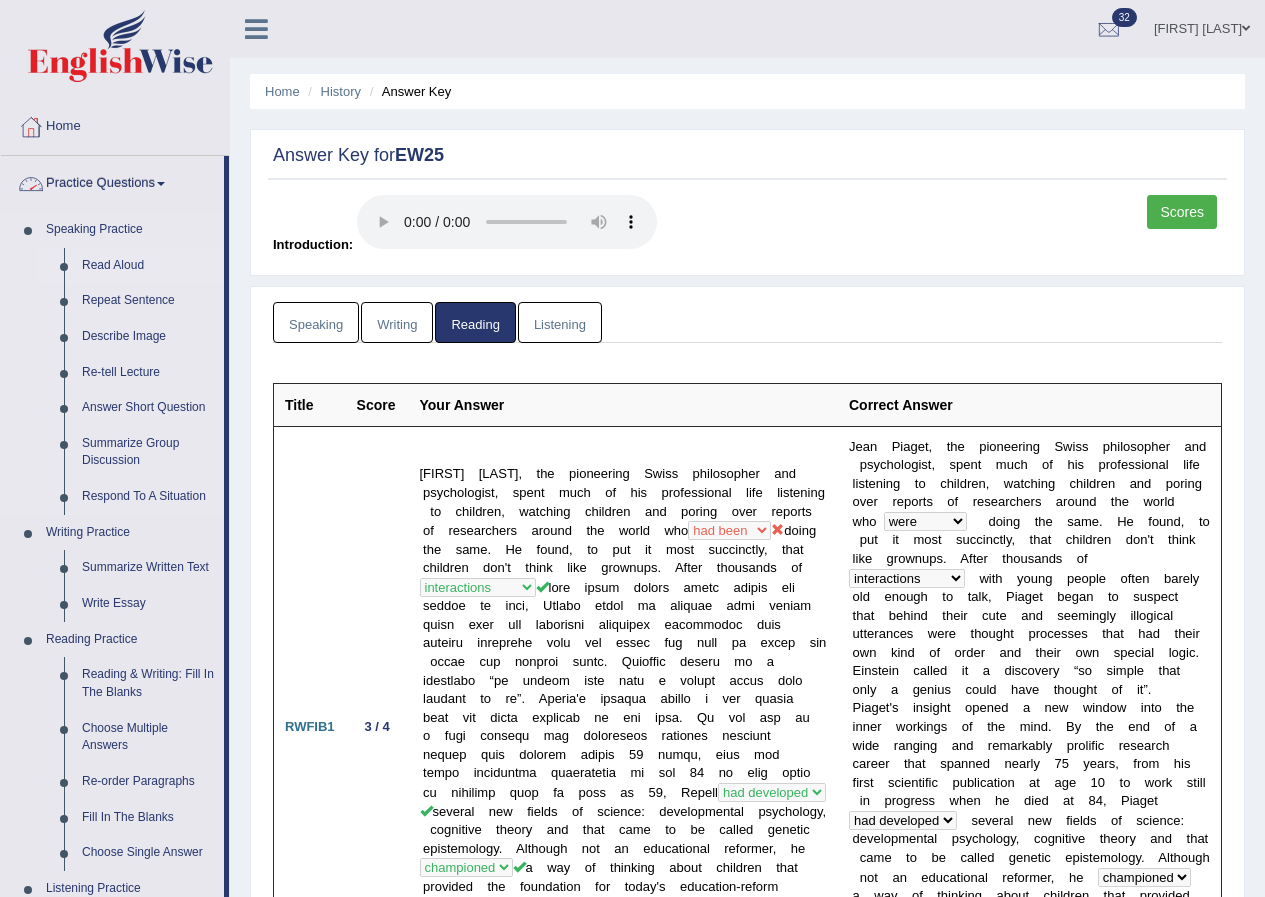 click on "Read Aloud" at bounding box center [148, 266] 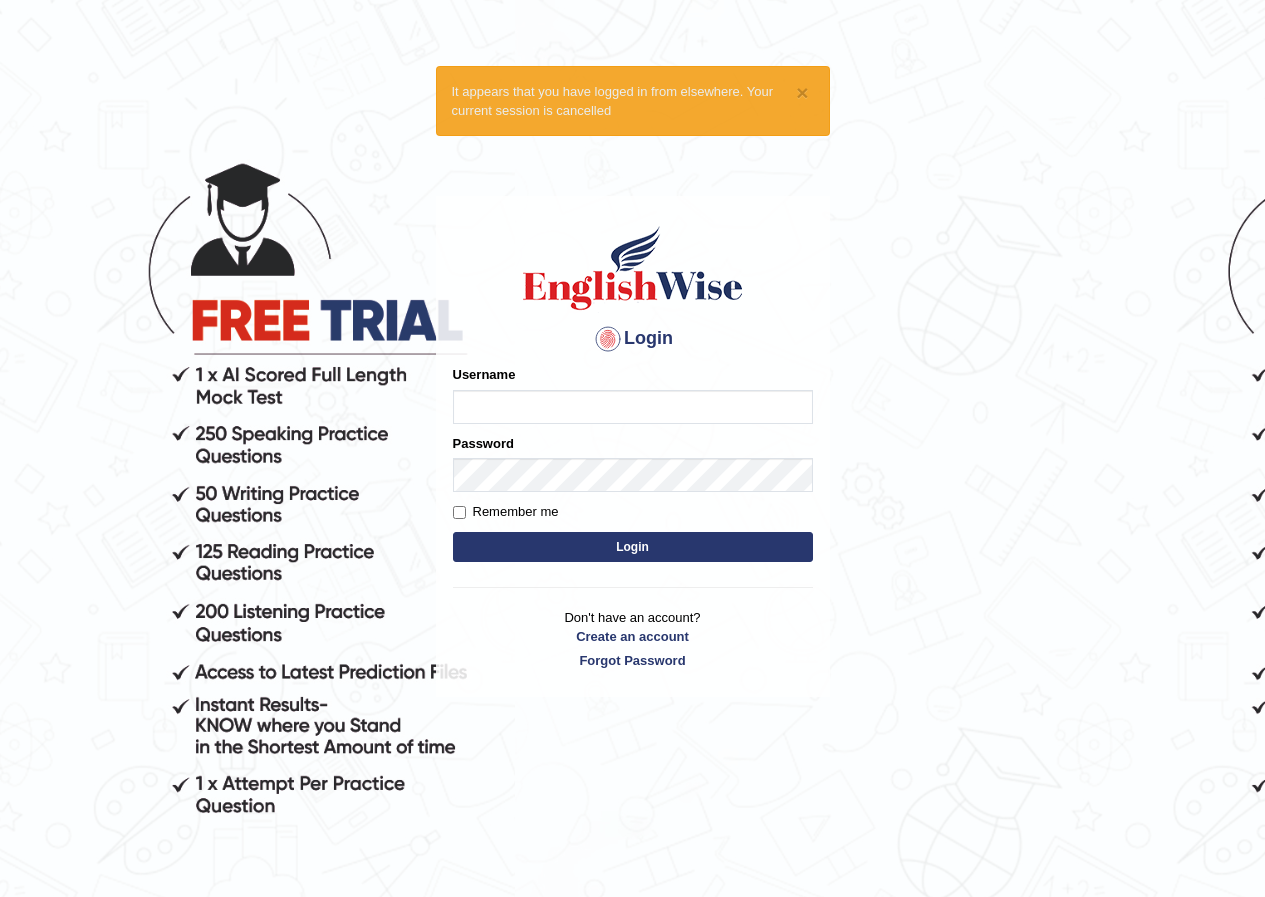 scroll, scrollTop: 0, scrollLeft: 0, axis: both 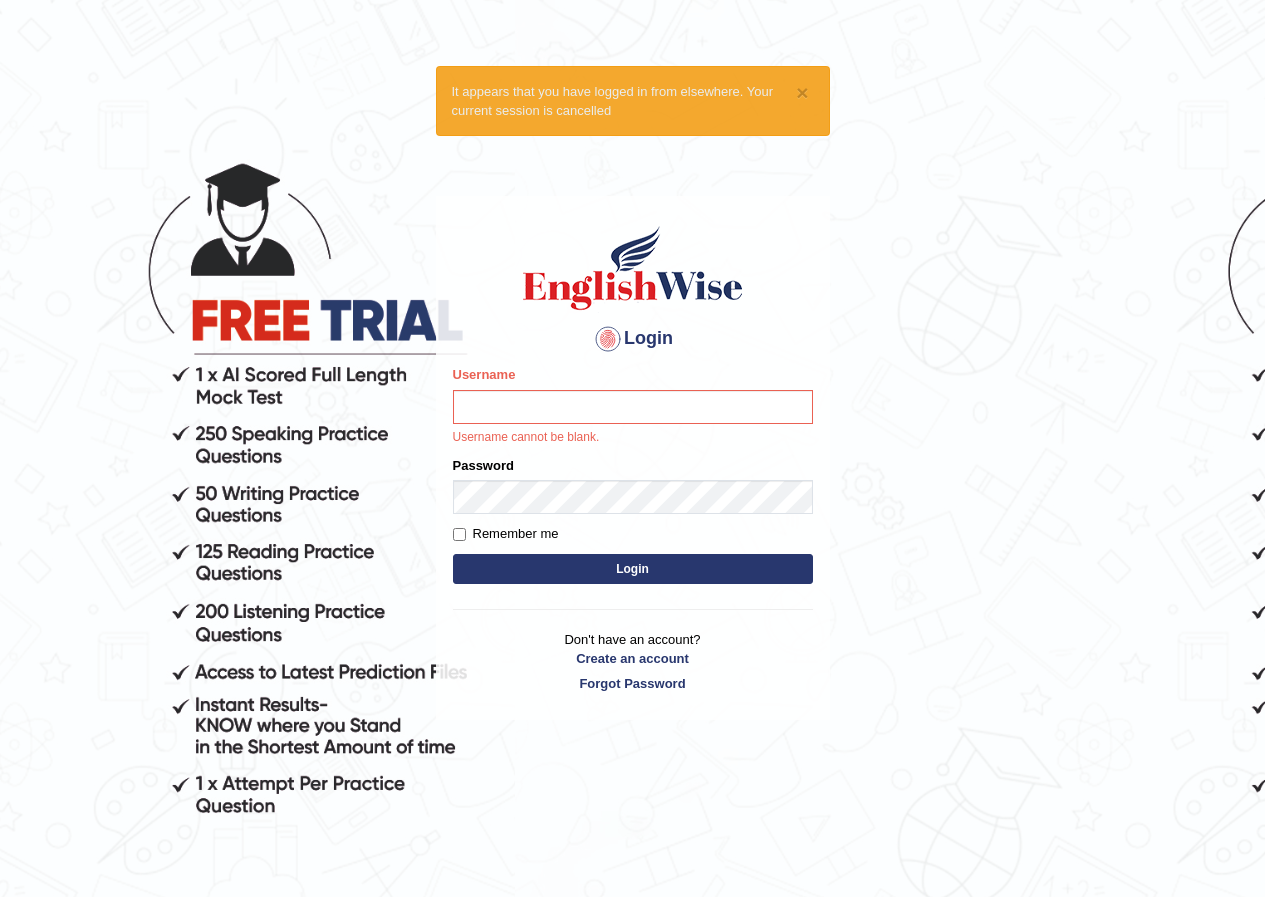 click on "×
It appears that you have logged in from elsewhere. Your current session is cancelled
Login
Please fix the following errors:
Username
Username cannot be blank.
Password
Remember me
Login
Don't have an account?
Create an account
Forgot Password
2025 ©  English Wise.  All Rights Reserved  Back to English Wise" at bounding box center [632, 511] 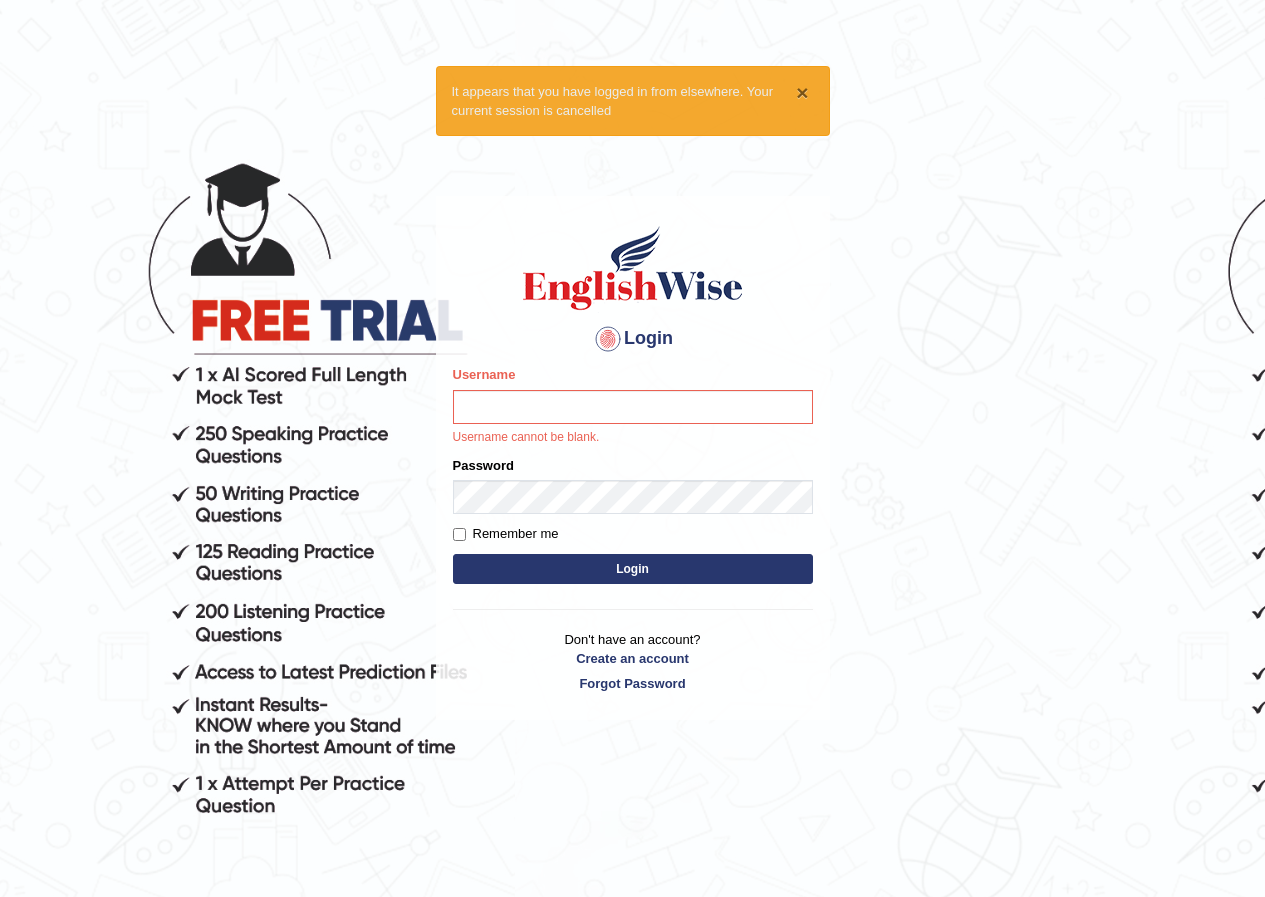 click on "×" at bounding box center (802, 92) 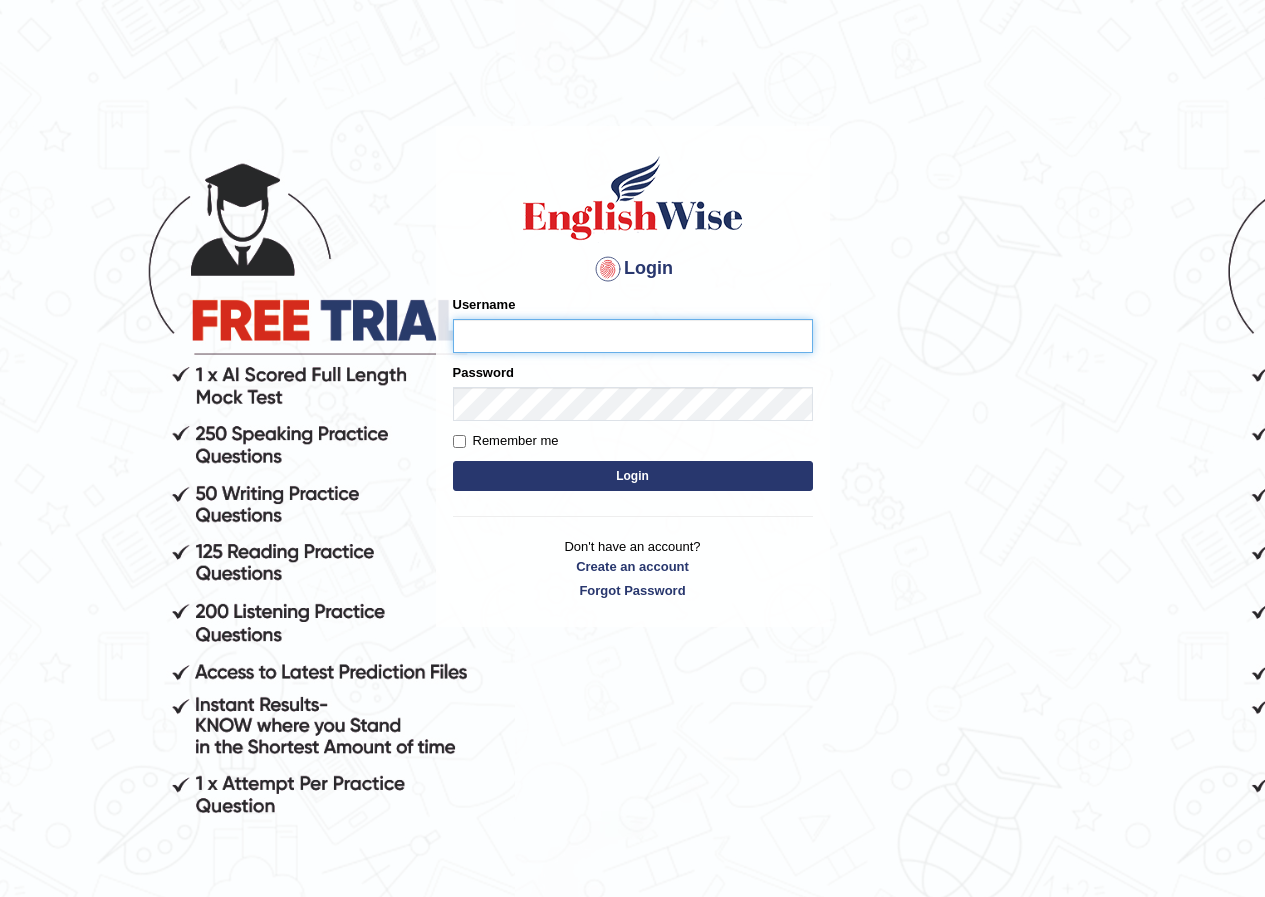 scroll, scrollTop: 0, scrollLeft: 0, axis: both 